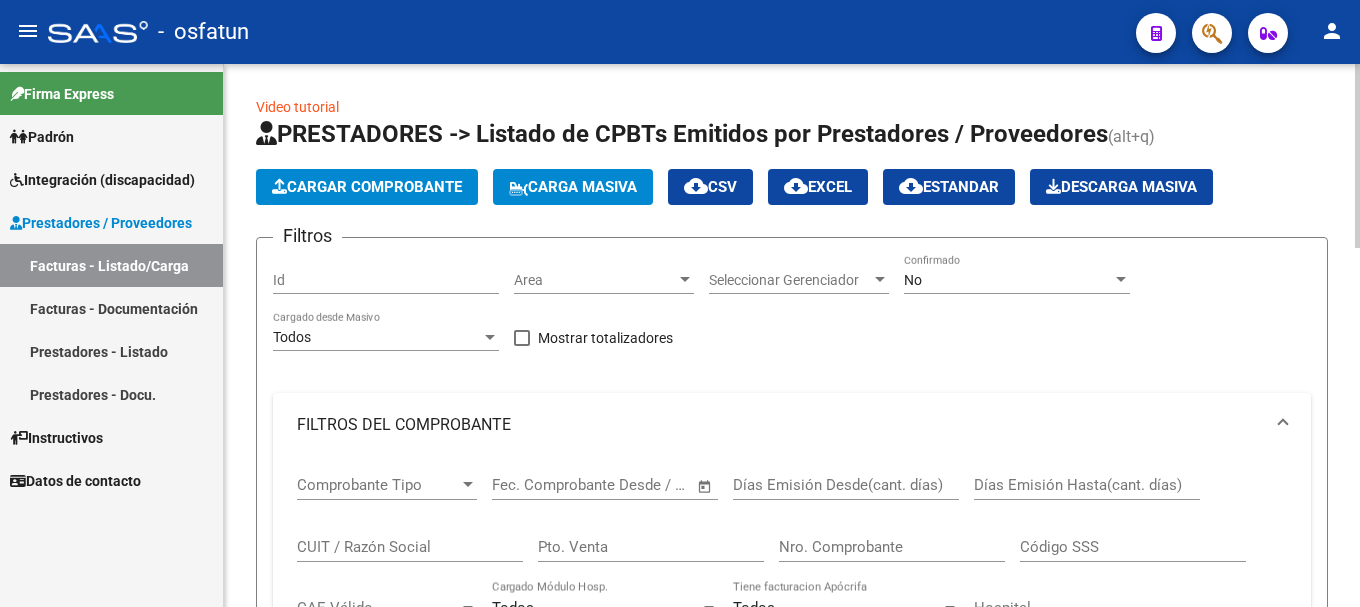 scroll, scrollTop: 0, scrollLeft: 0, axis: both 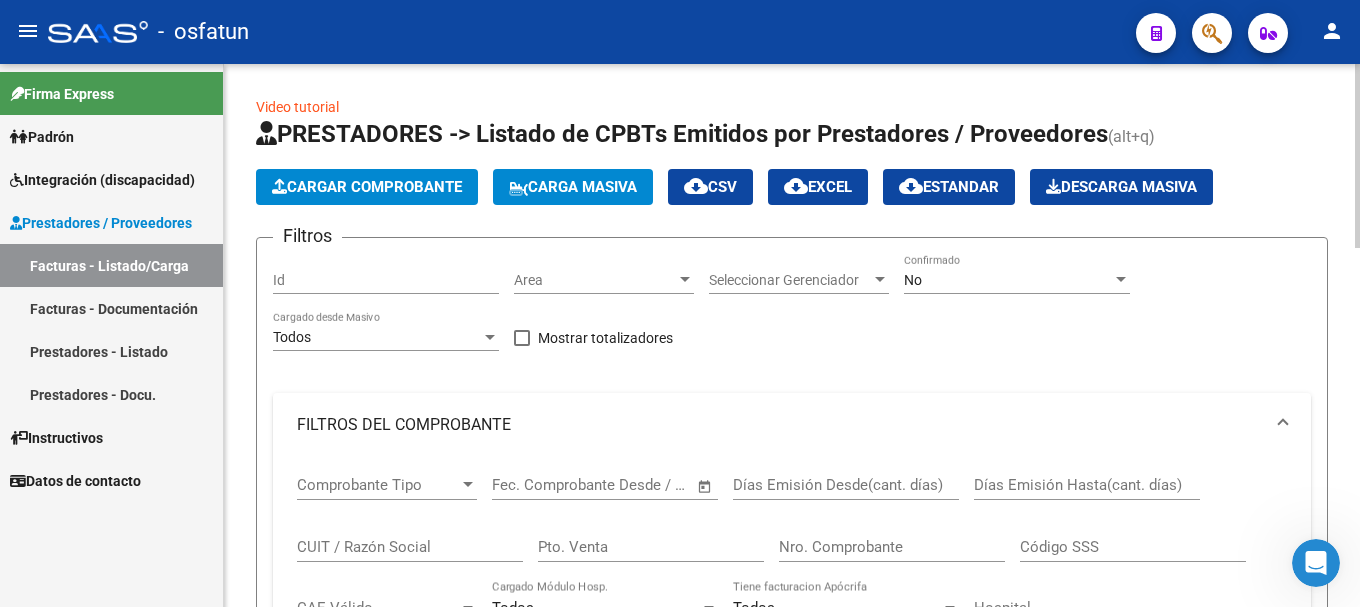 click on "Cargar Comprobante" 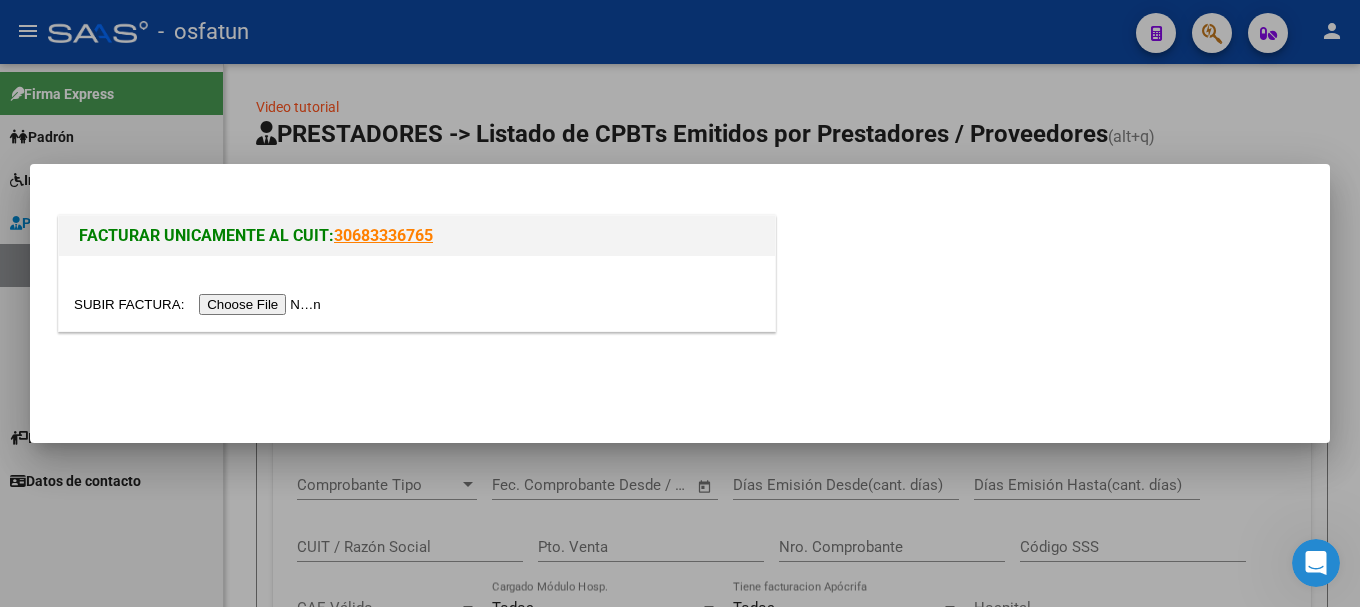 click at bounding box center [200, 304] 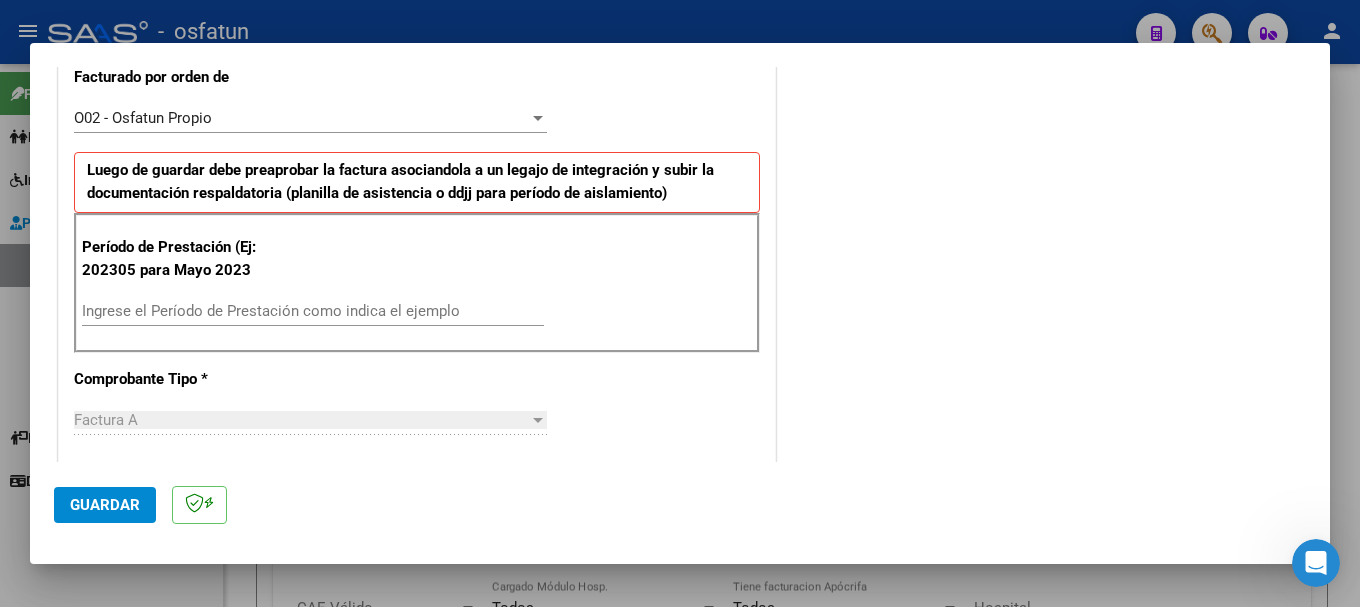 scroll, scrollTop: 700, scrollLeft: 0, axis: vertical 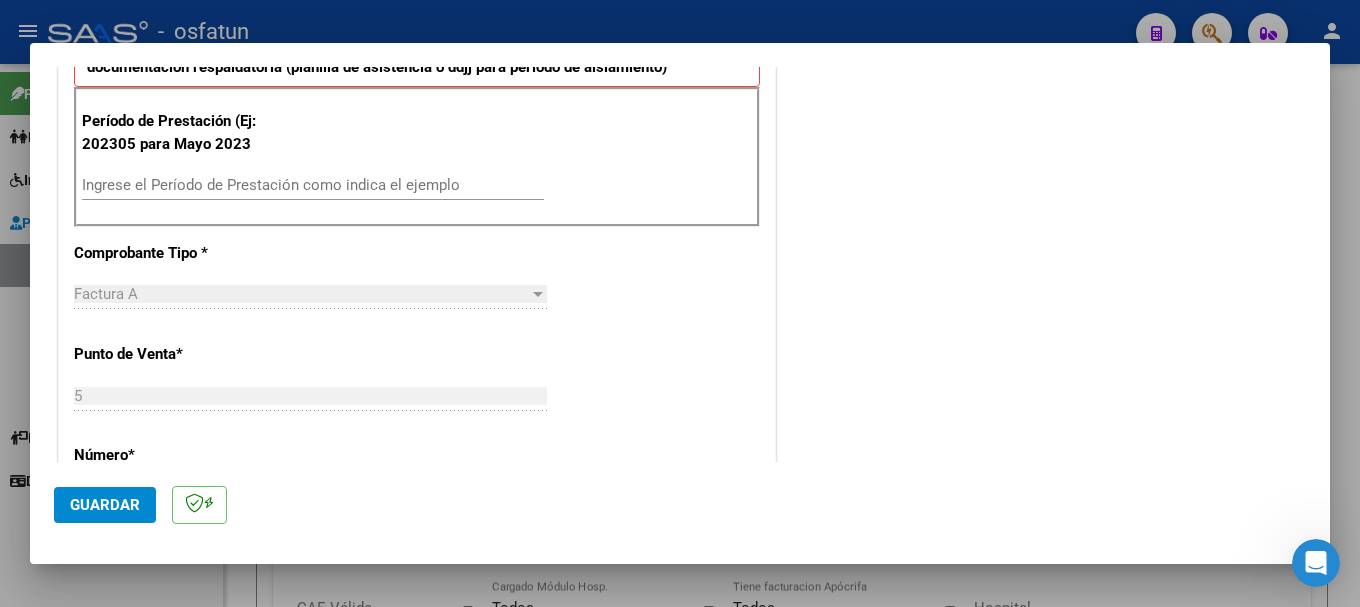 click on "Ingrese el Período de Prestación como indica el ejemplo" at bounding box center [313, 185] 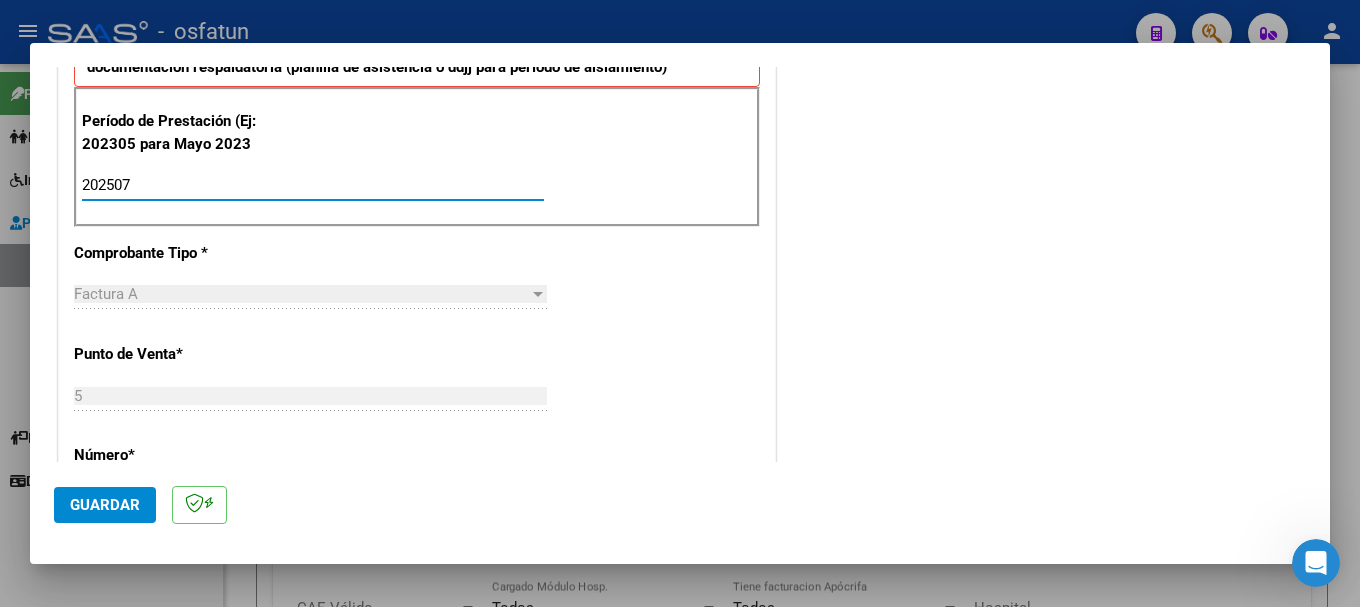 type on "202507" 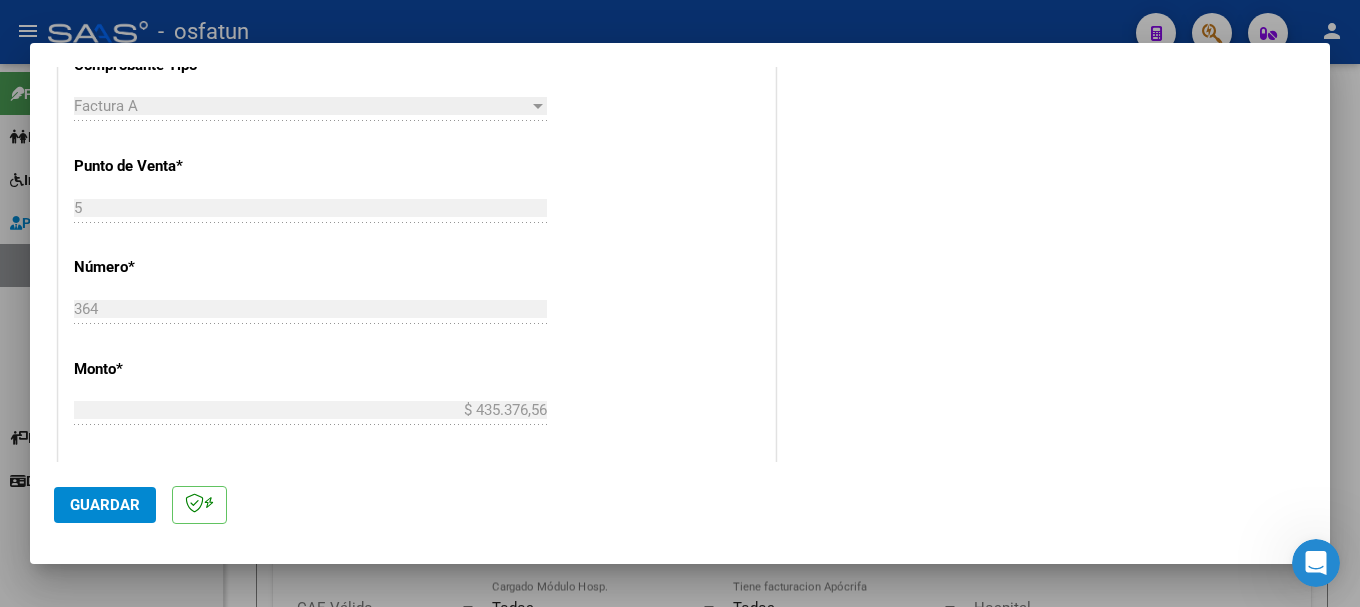 scroll, scrollTop: 900, scrollLeft: 0, axis: vertical 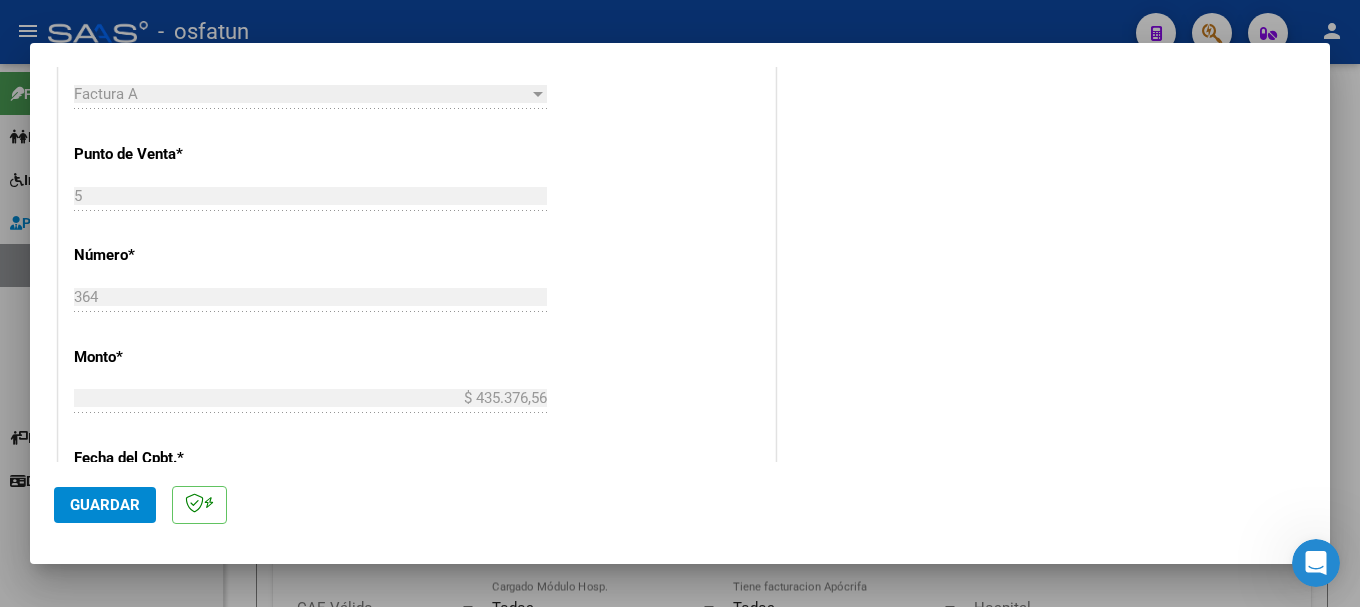 click on "Guardar" 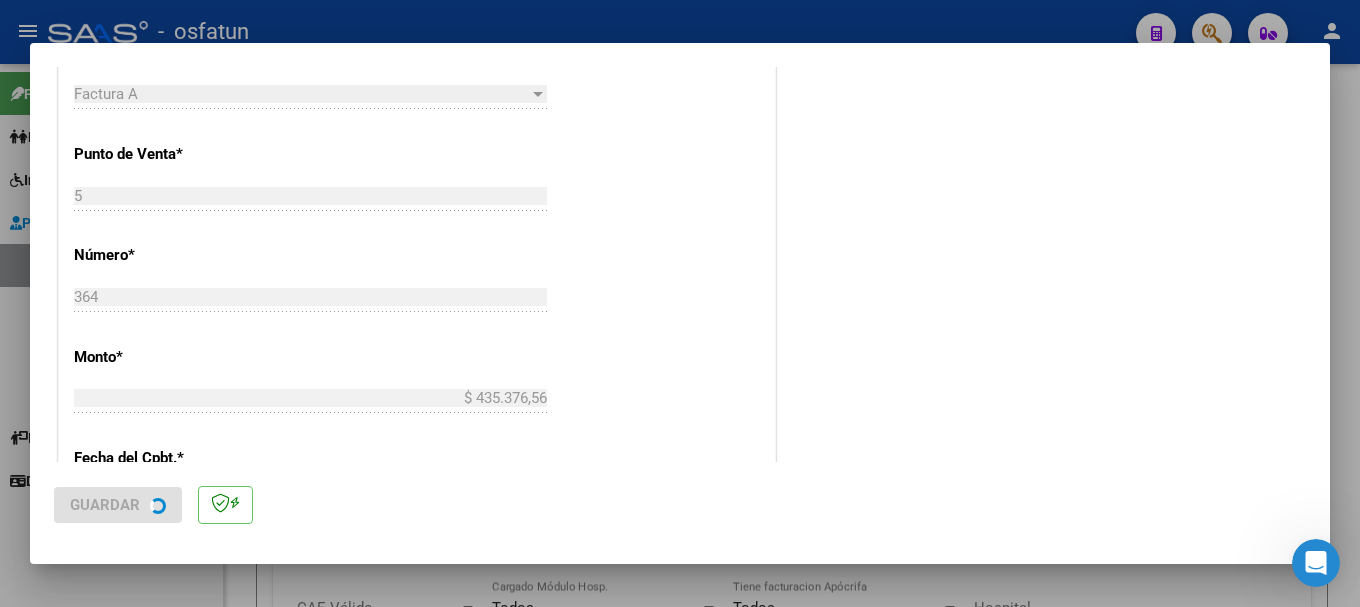 scroll, scrollTop: 0, scrollLeft: 0, axis: both 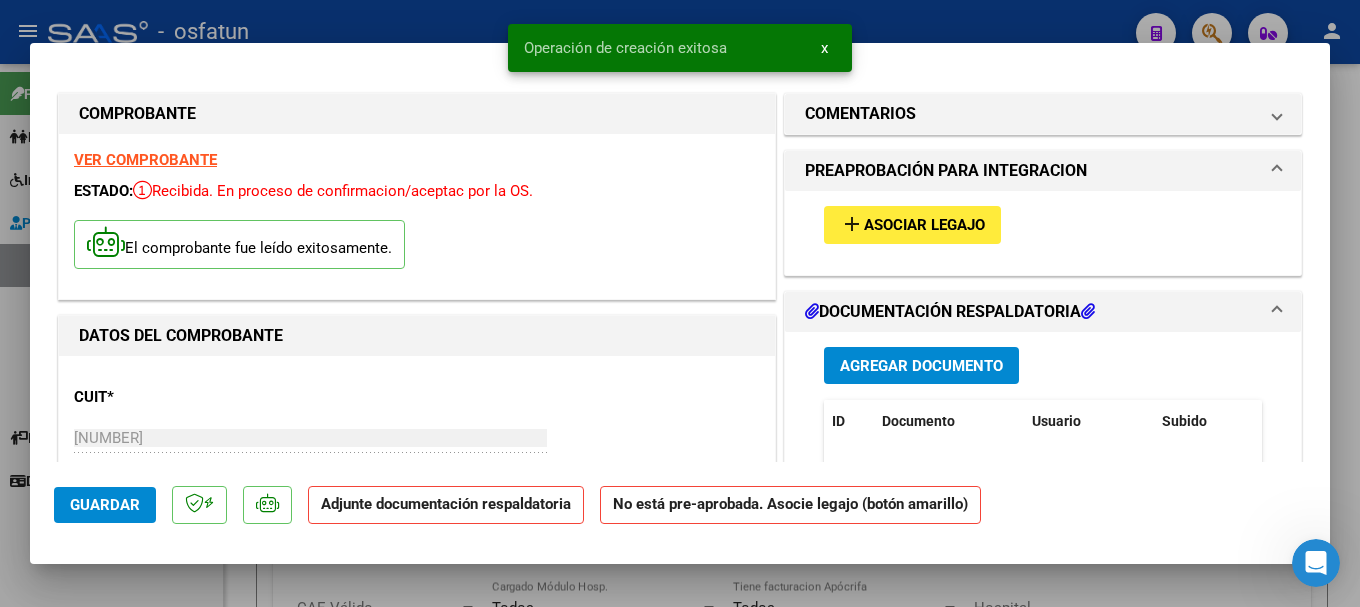 click on "Asociar Legajo" at bounding box center (924, 226) 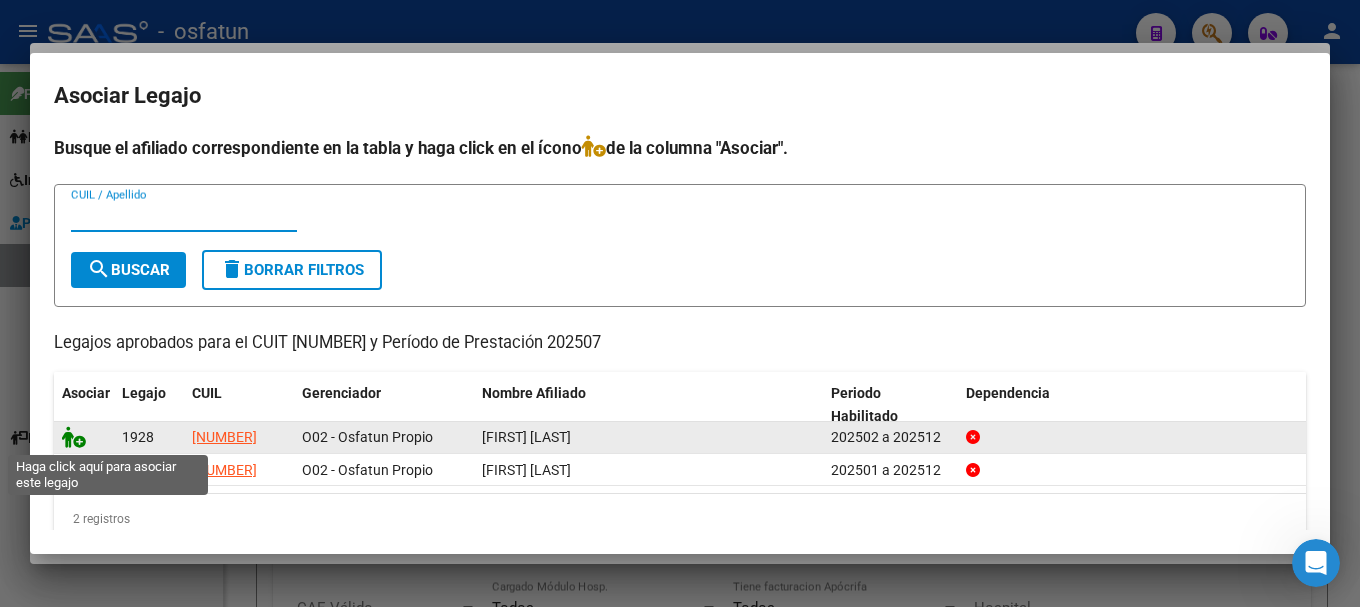 click 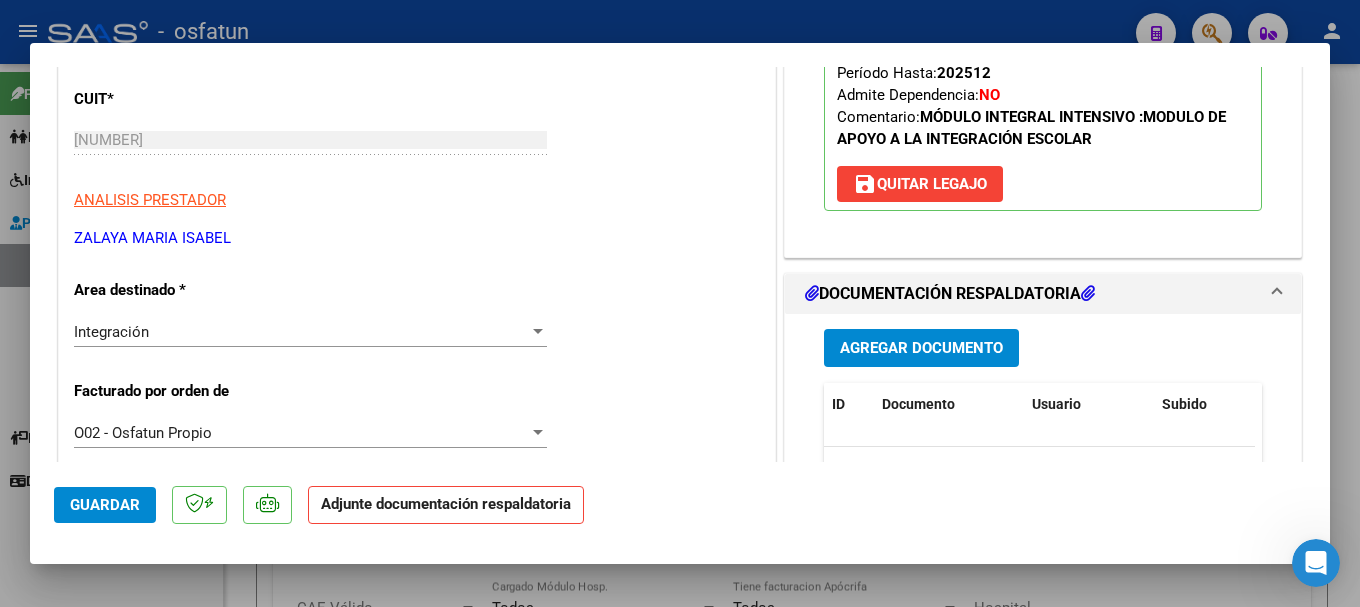scroll, scrollTop: 400, scrollLeft: 0, axis: vertical 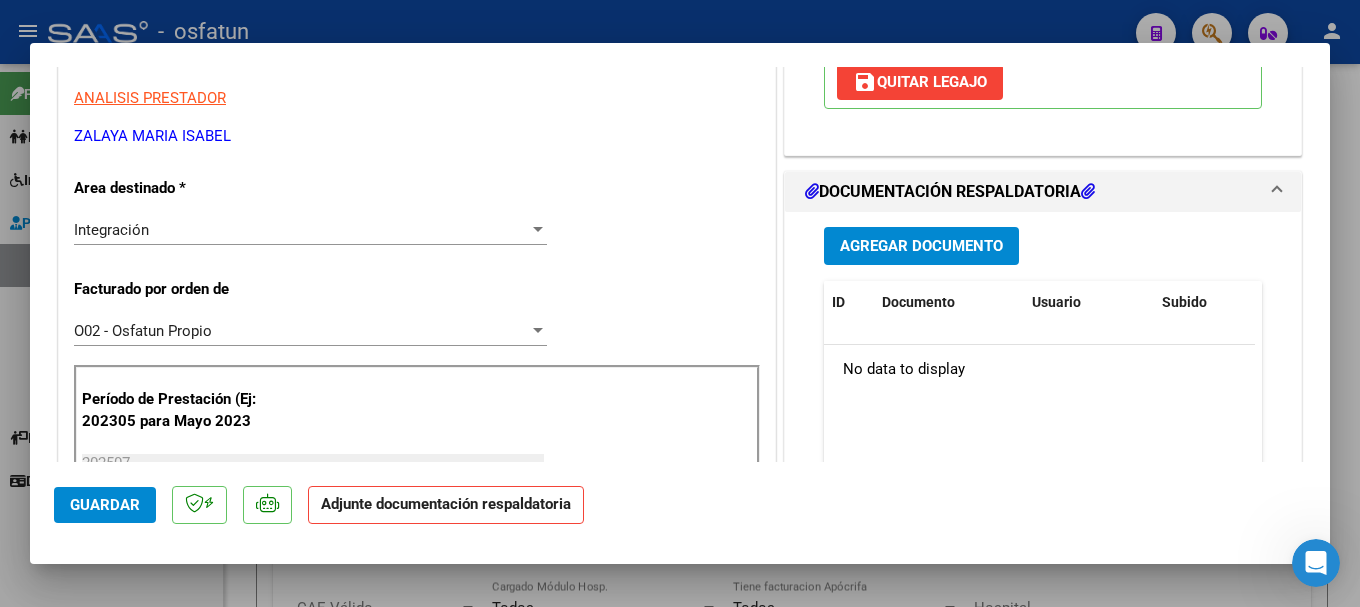 click on "Agregar Documento" at bounding box center (921, 247) 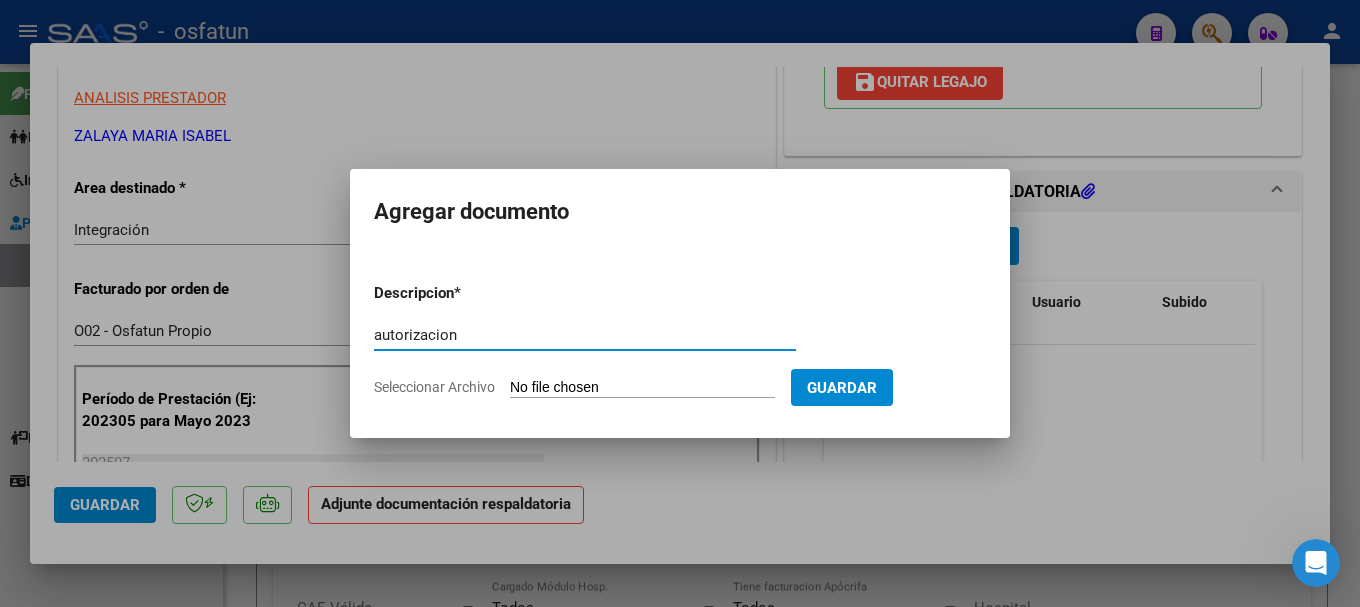 type on "autorizacion" 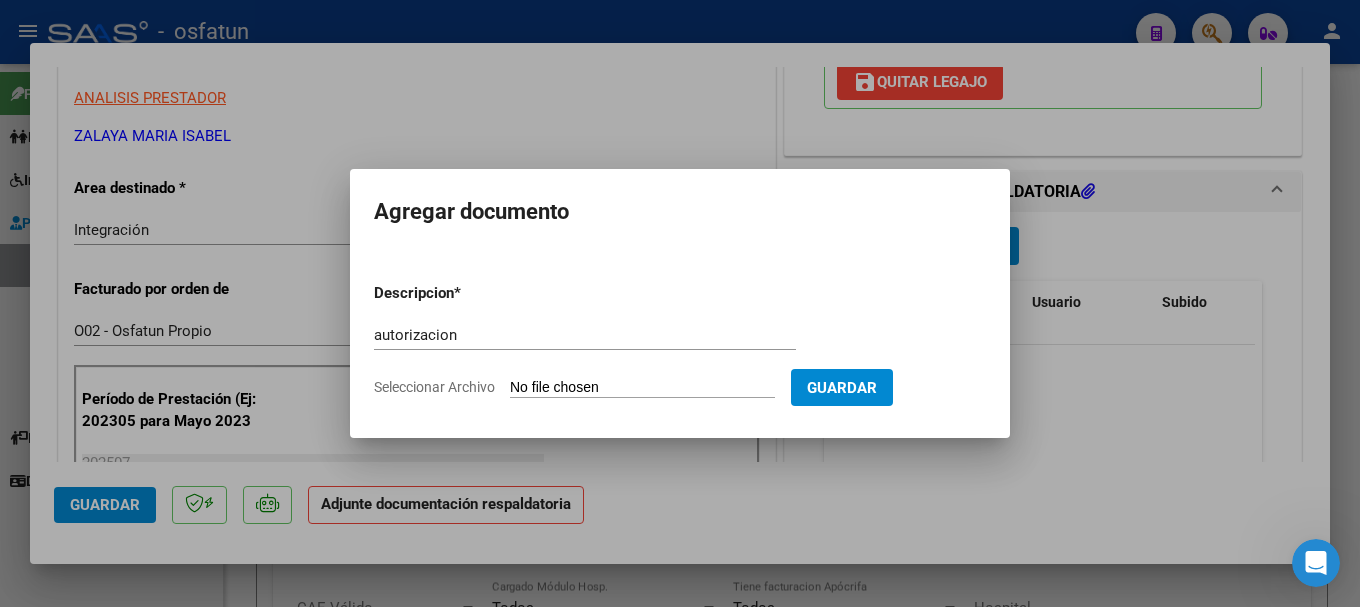 type on "C:\fakepath\order_3335761(1) (2).pdf" 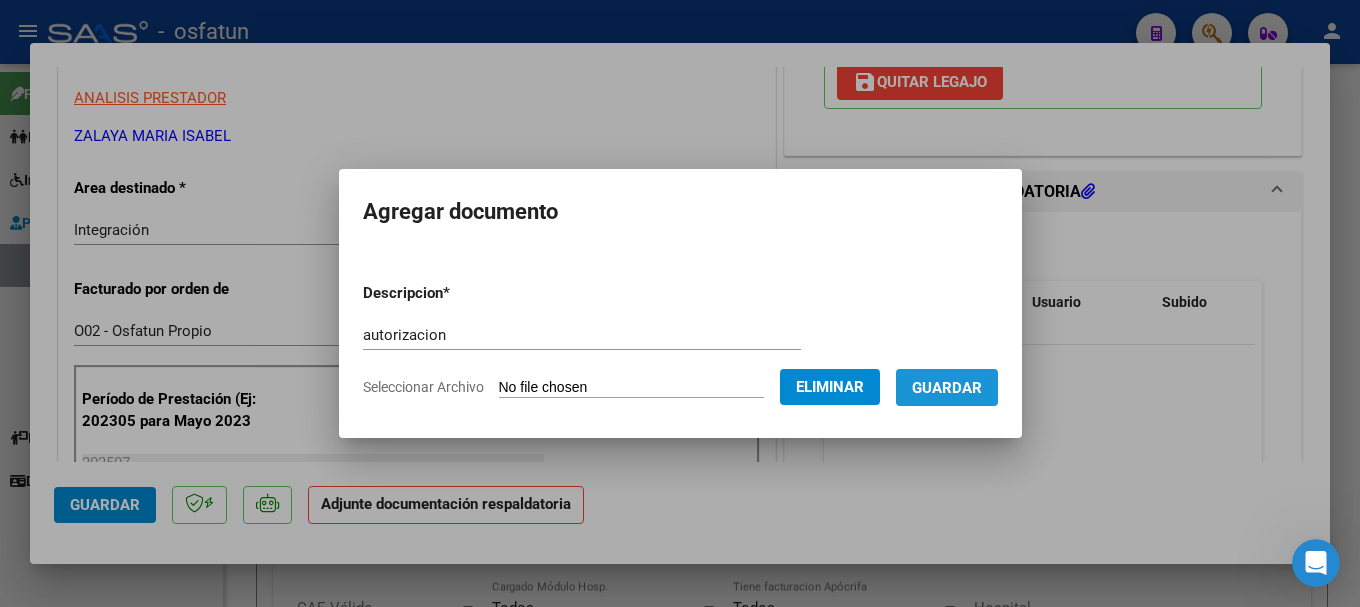click on "Guardar" at bounding box center (947, 388) 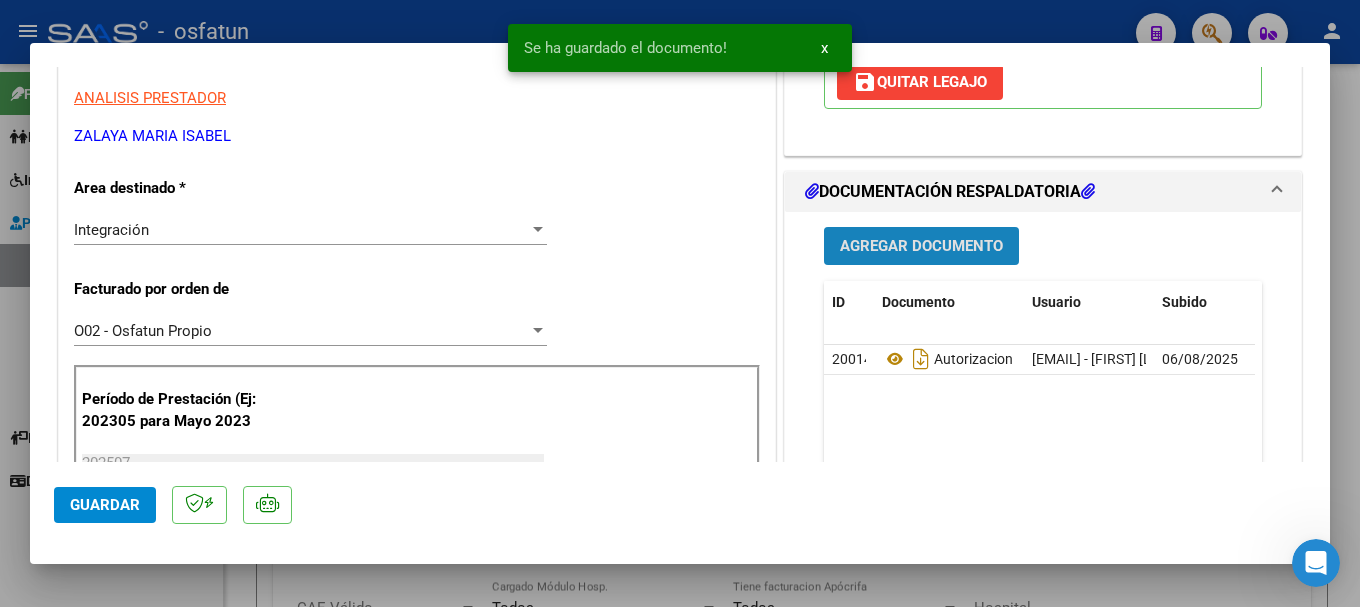 click on "Agregar Documento" at bounding box center [921, 247] 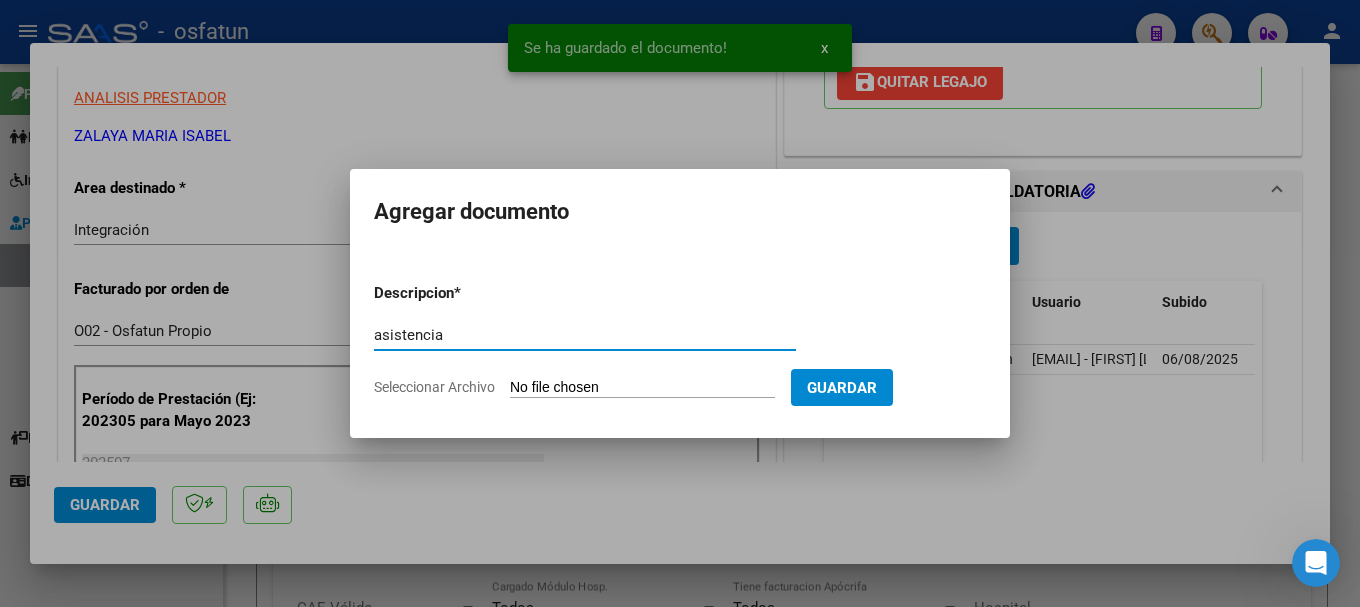 type on "asistencia" 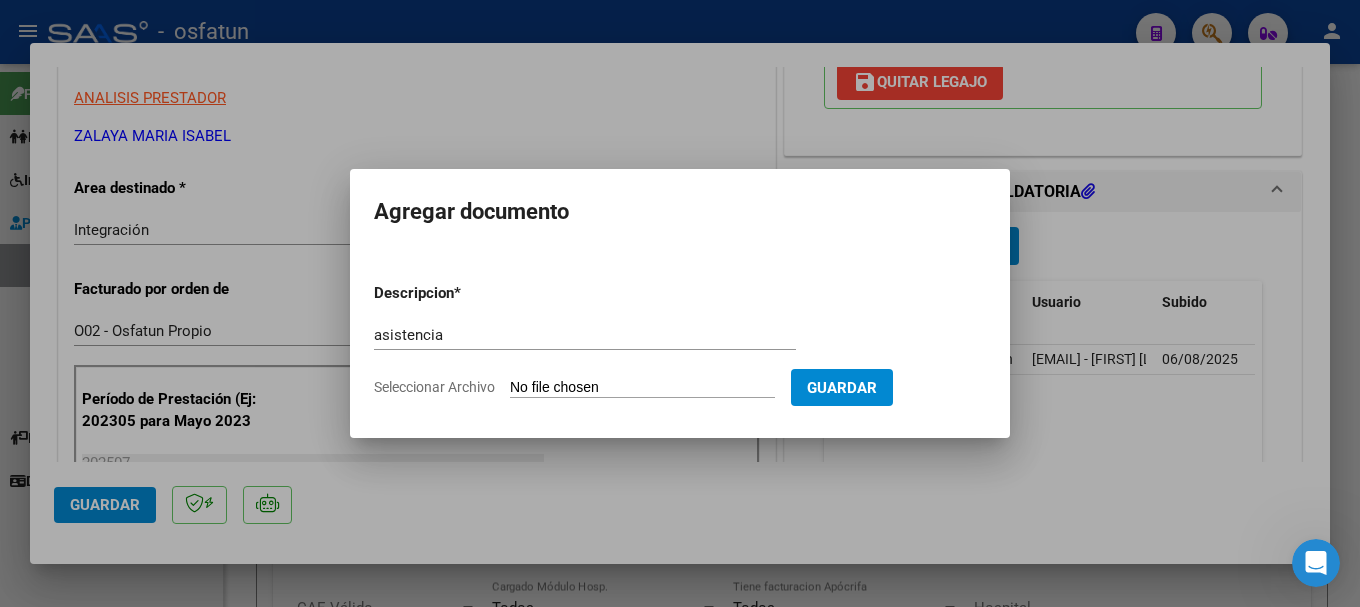 type on "C:\fakepath\OSFATUN MII [FIRST] [LAST].pdf" 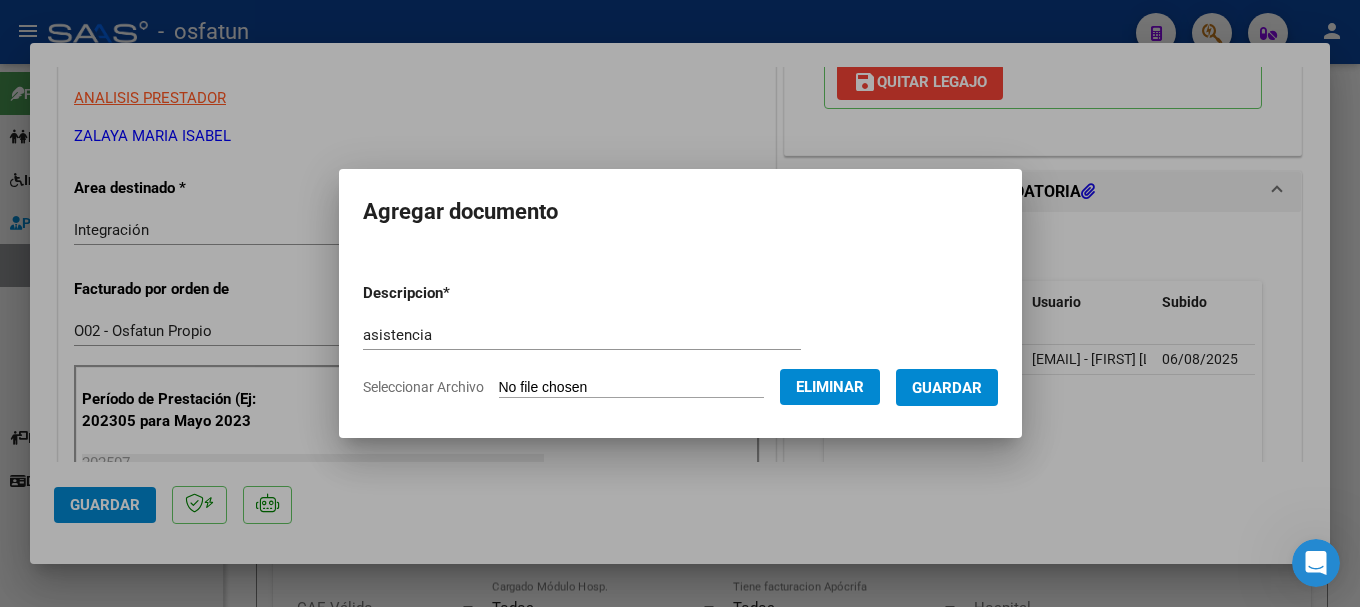 click on "Guardar" at bounding box center (947, 388) 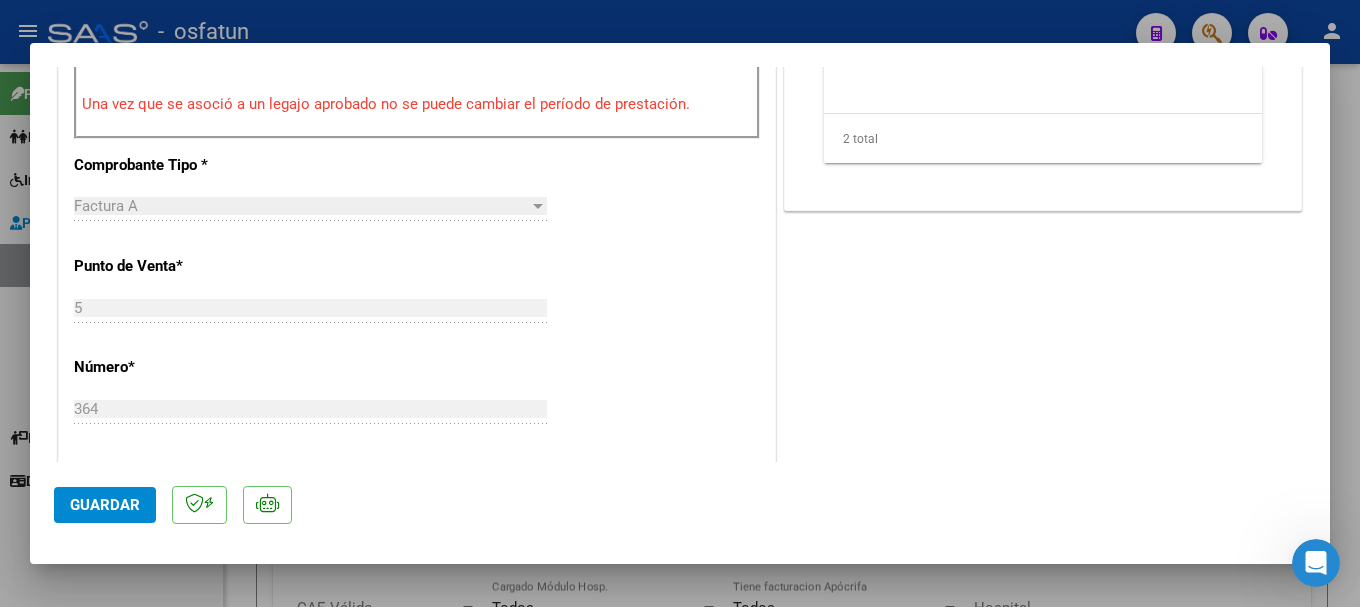 scroll, scrollTop: 900, scrollLeft: 0, axis: vertical 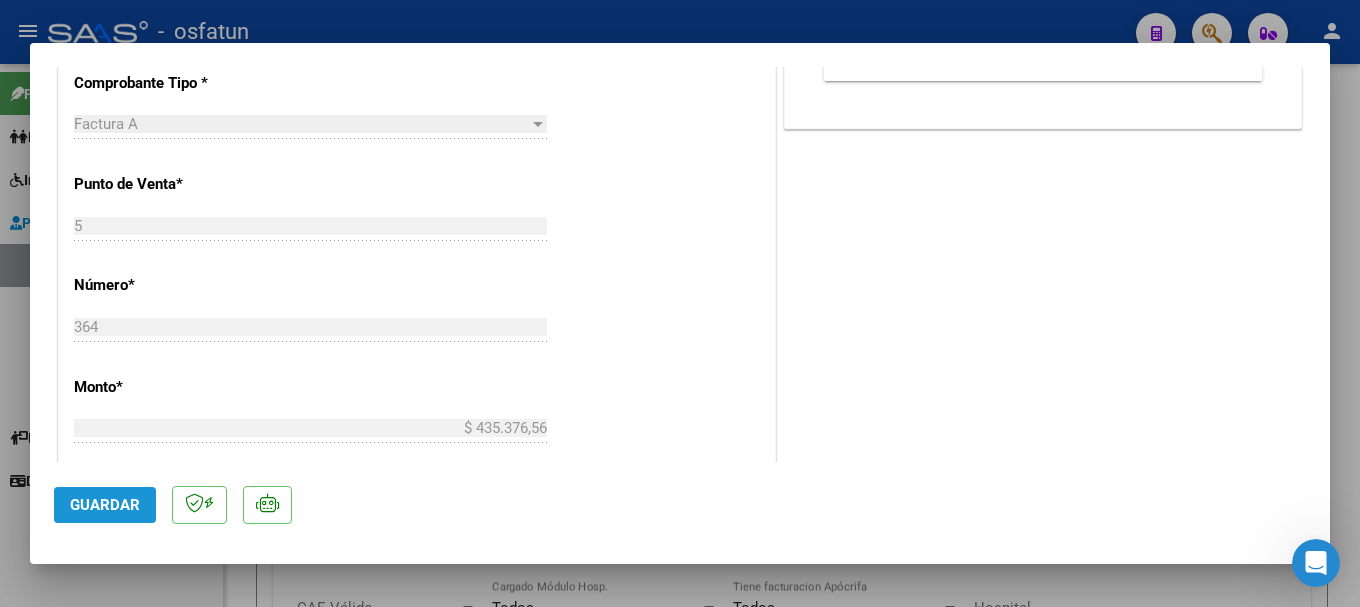 click on "Guardar" 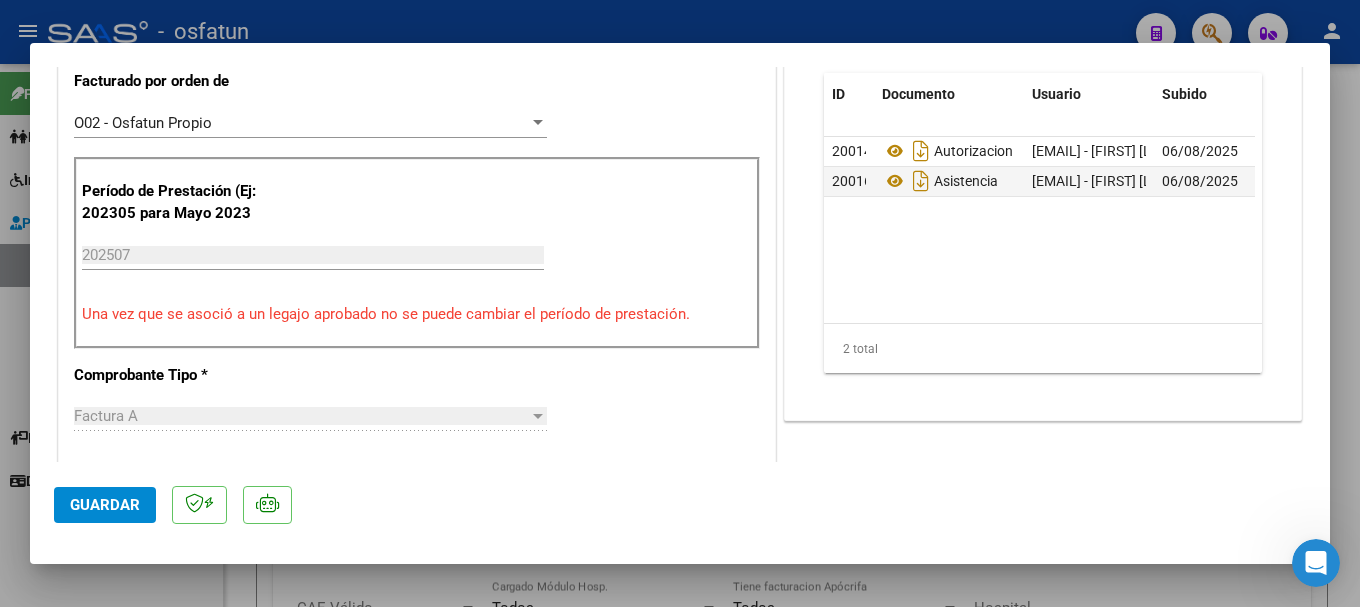 scroll, scrollTop: 400, scrollLeft: 0, axis: vertical 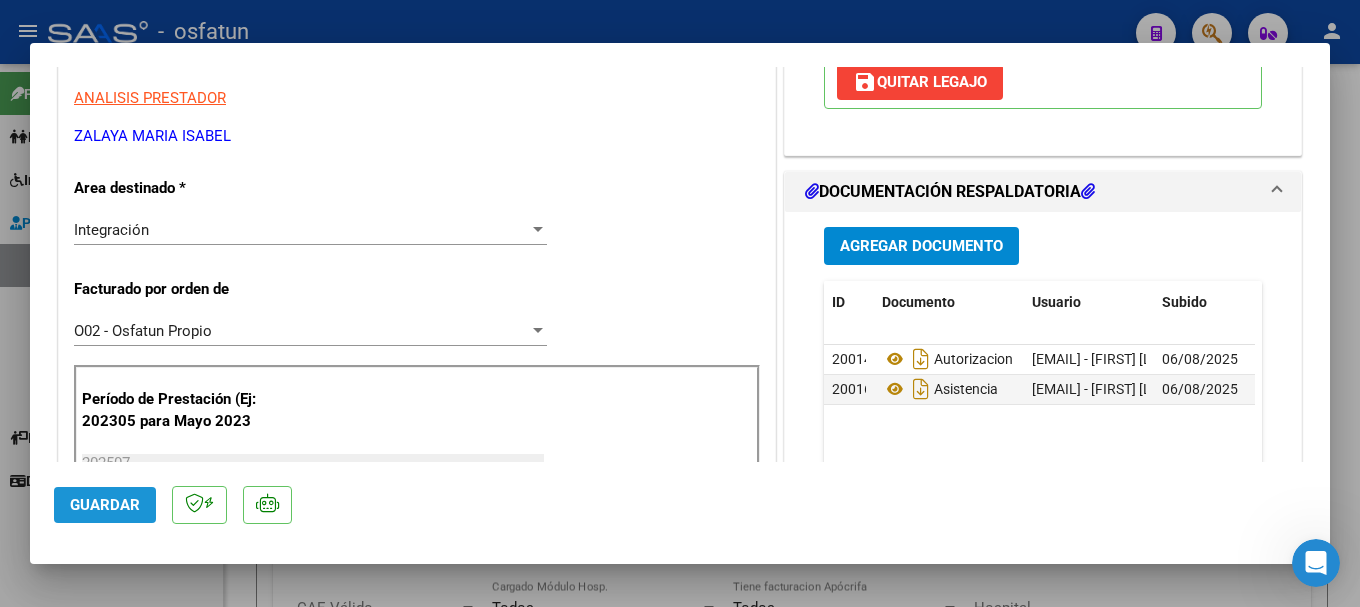 click on "Guardar" 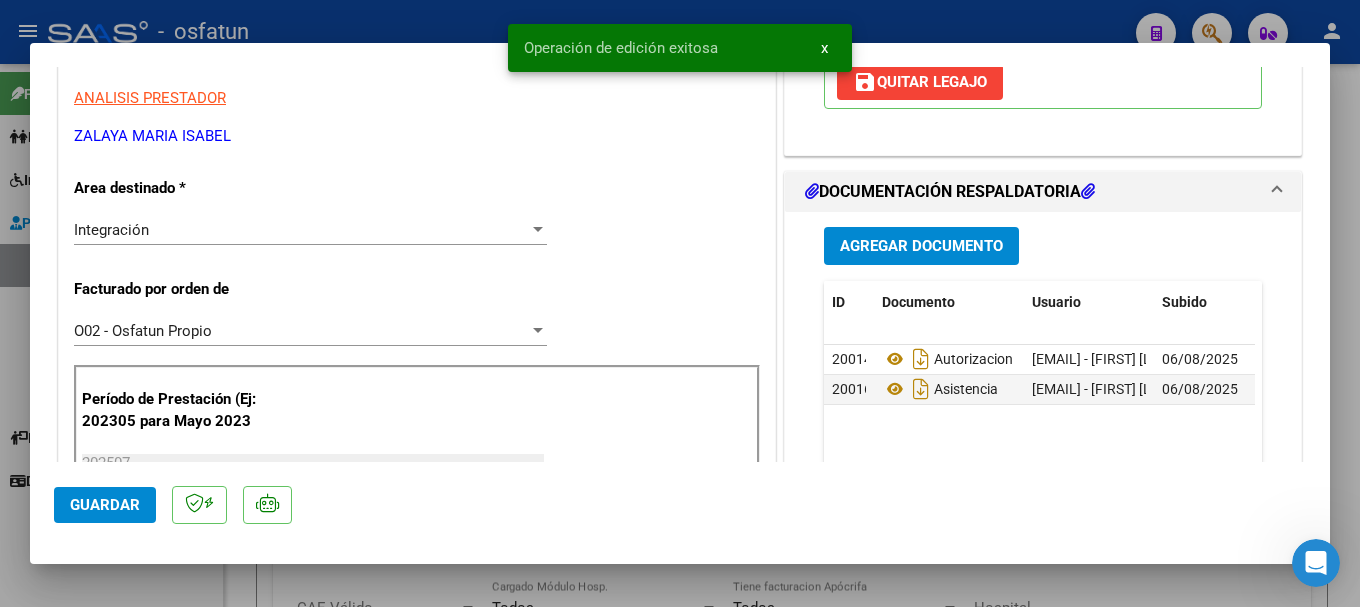click at bounding box center (680, 303) 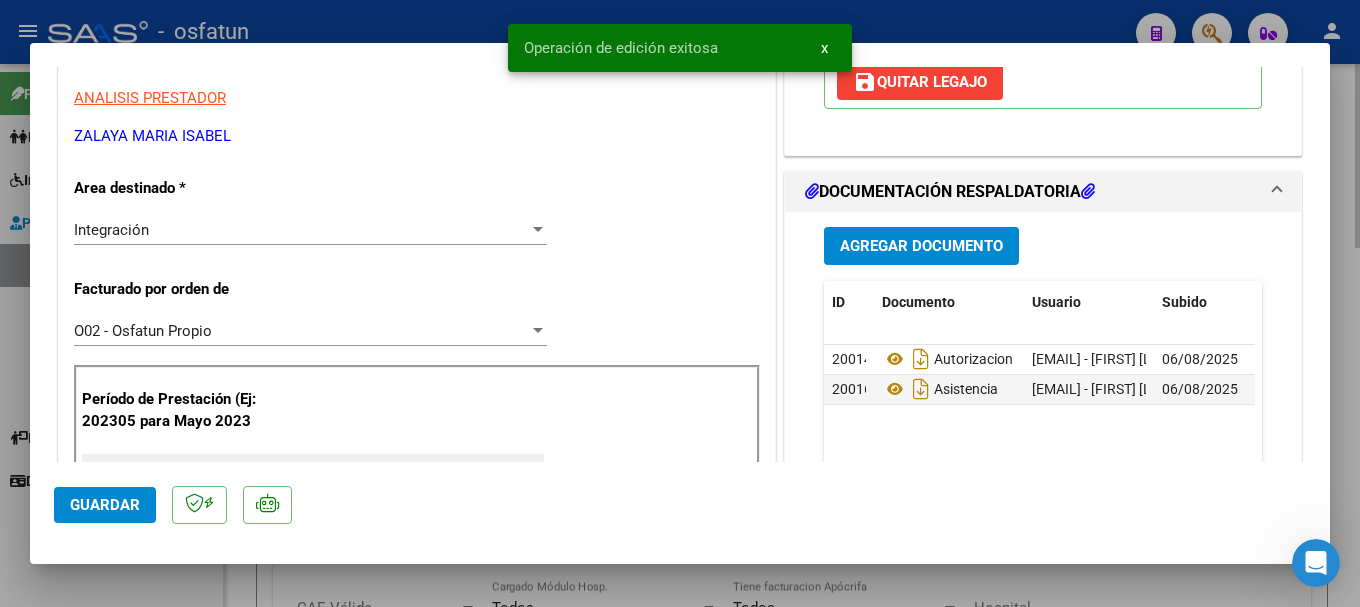 scroll, scrollTop: 0, scrollLeft: 0, axis: both 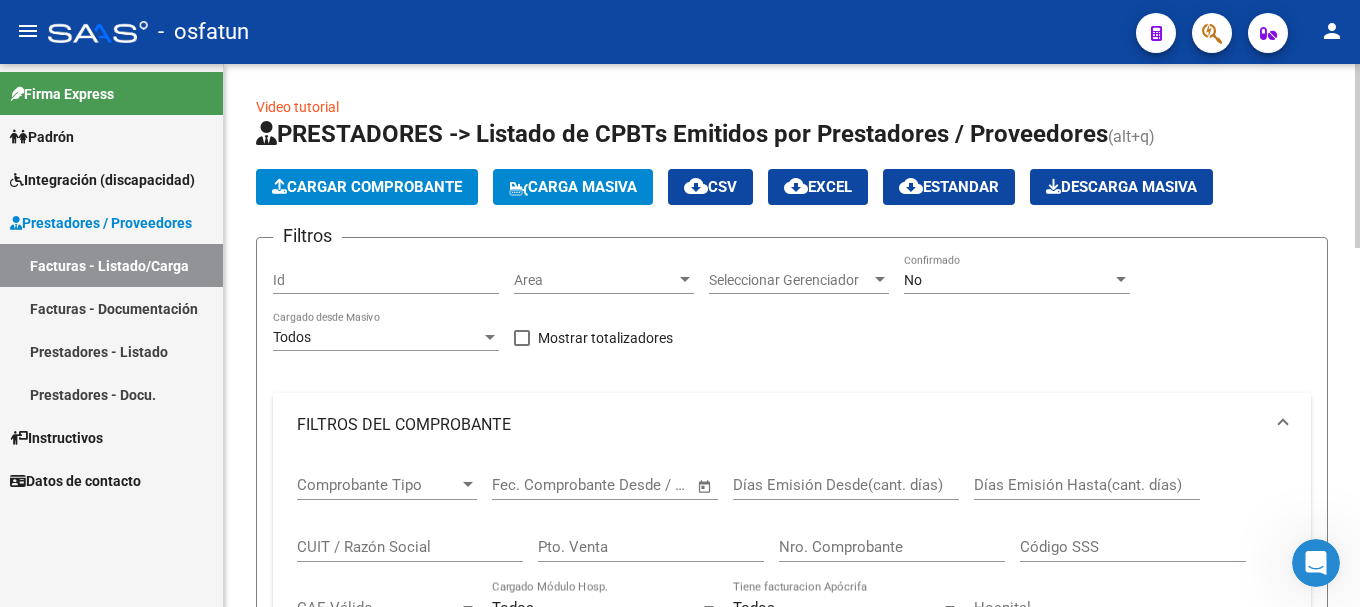 click on "Cargar Comprobante" 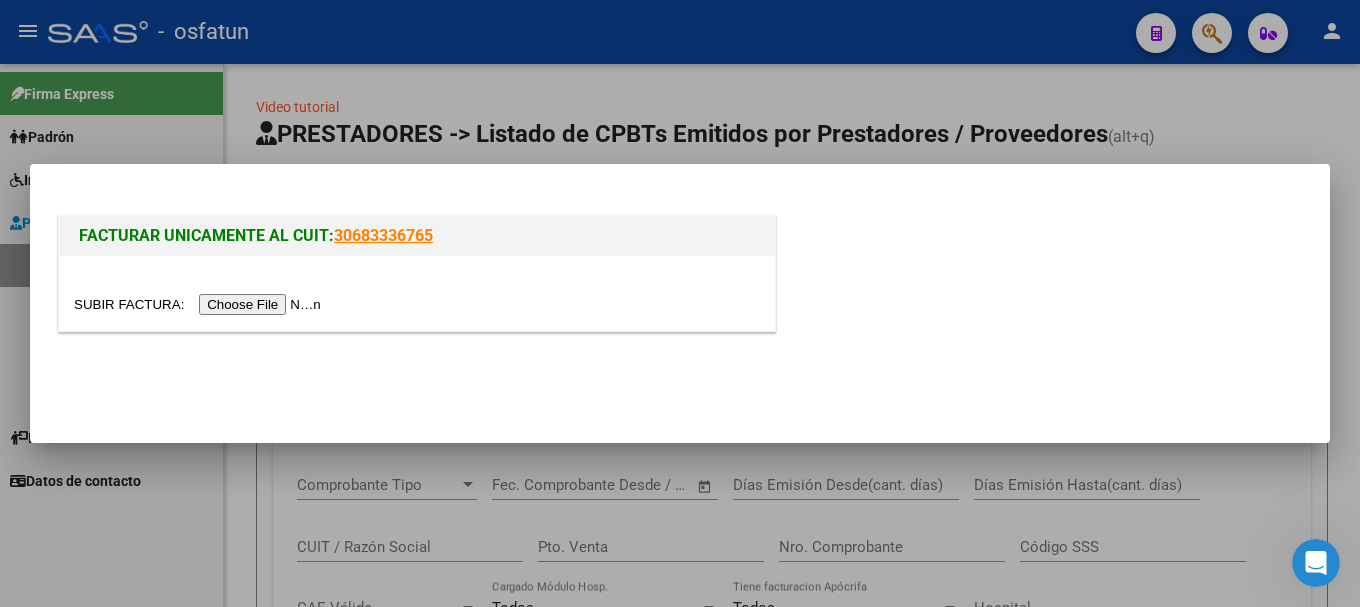 click at bounding box center [200, 304] 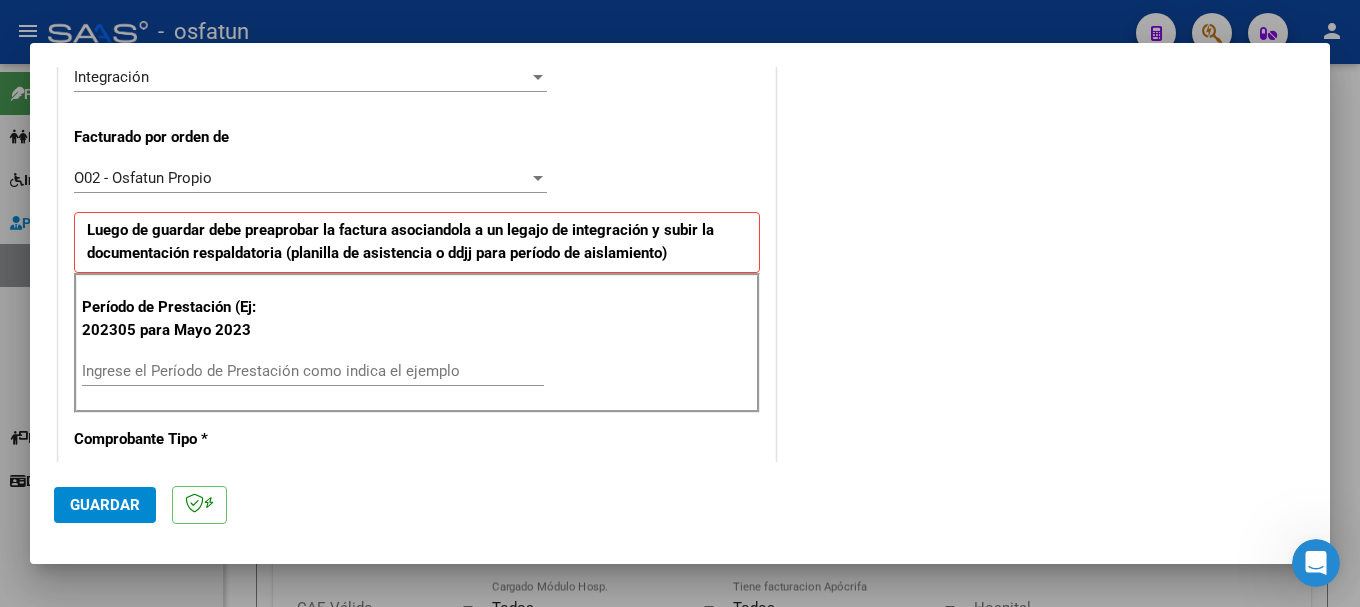 scroll, scrollTop: 600, scrollLeft: 0, axis: vertical 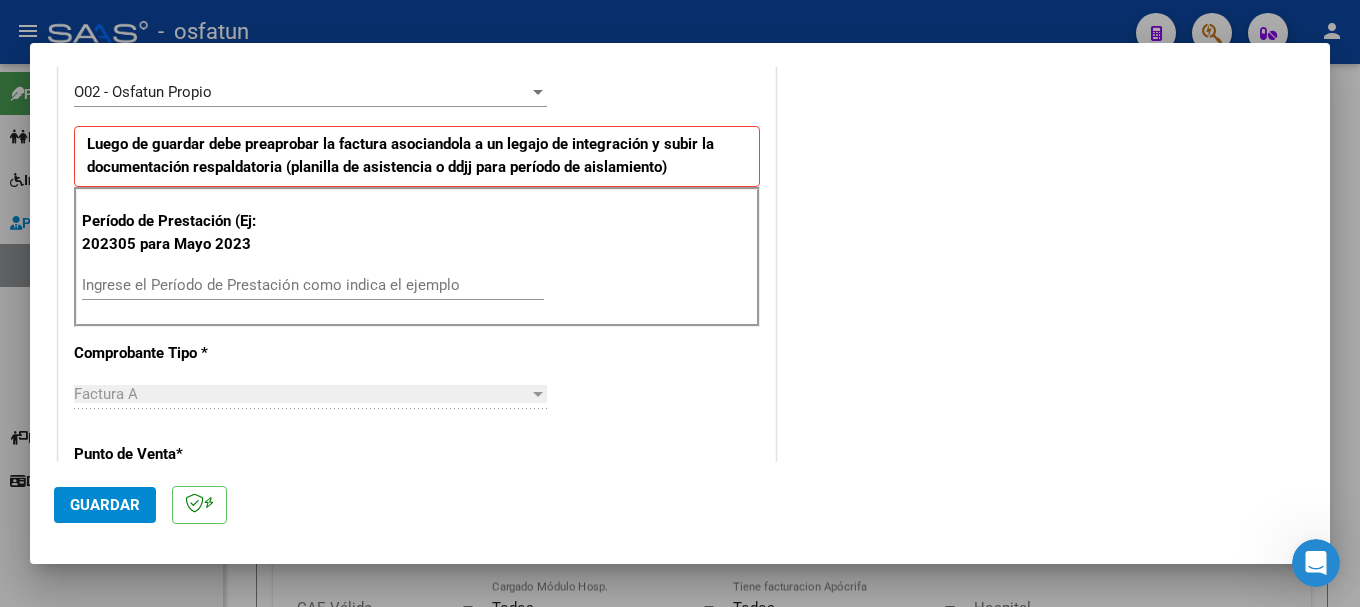 click on "Ingrese el Período de Prestación como indica el ejemplo" at bounding box center (313, 285) 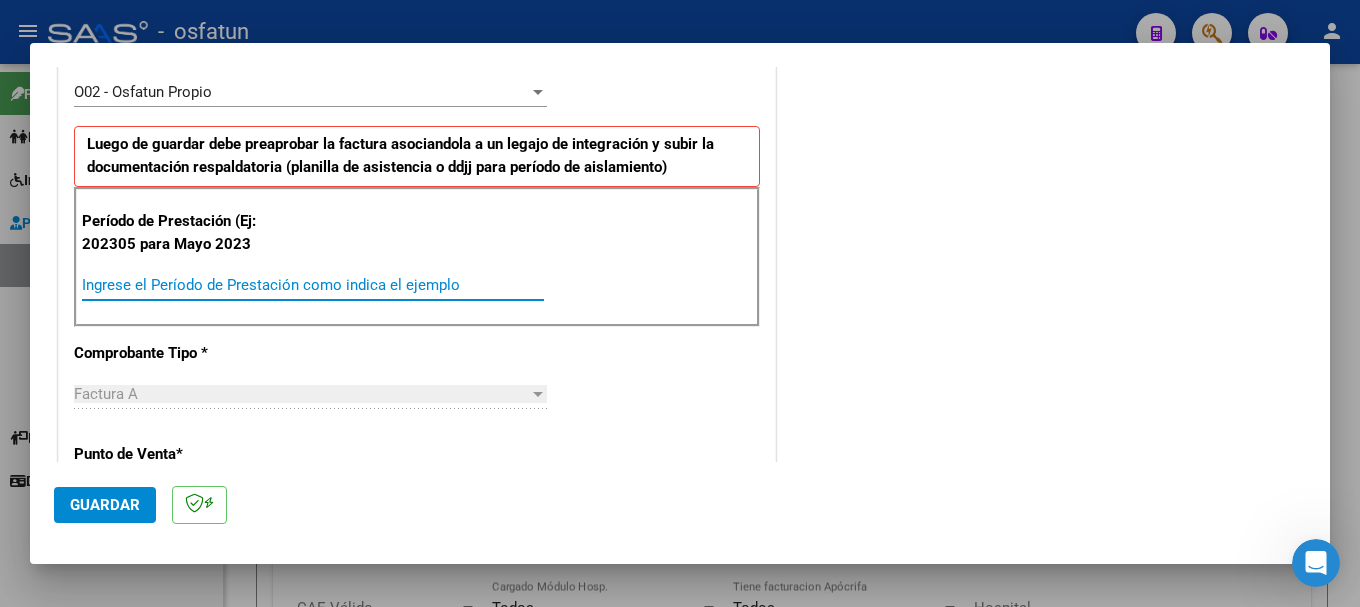 click on "Ingrese el Período de Prestación como indica el ejemplo" at bounding box center [313, 285] 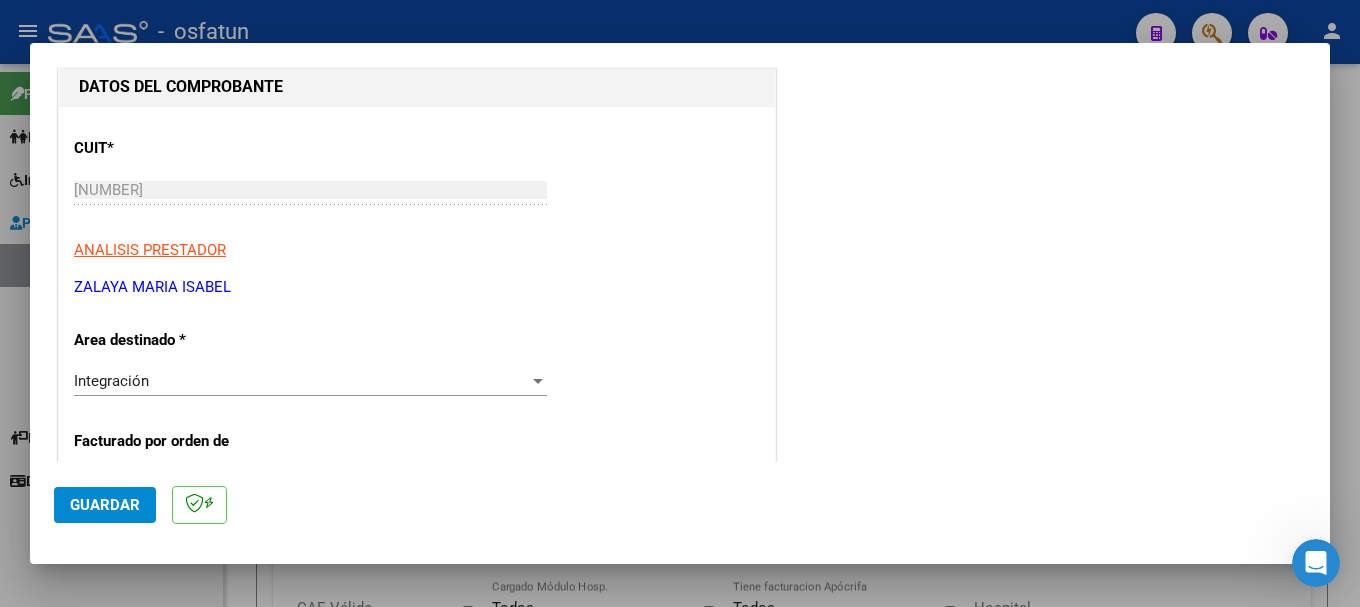scroll, scrollTop: 200, scrollLeft: 0, axis: vertical 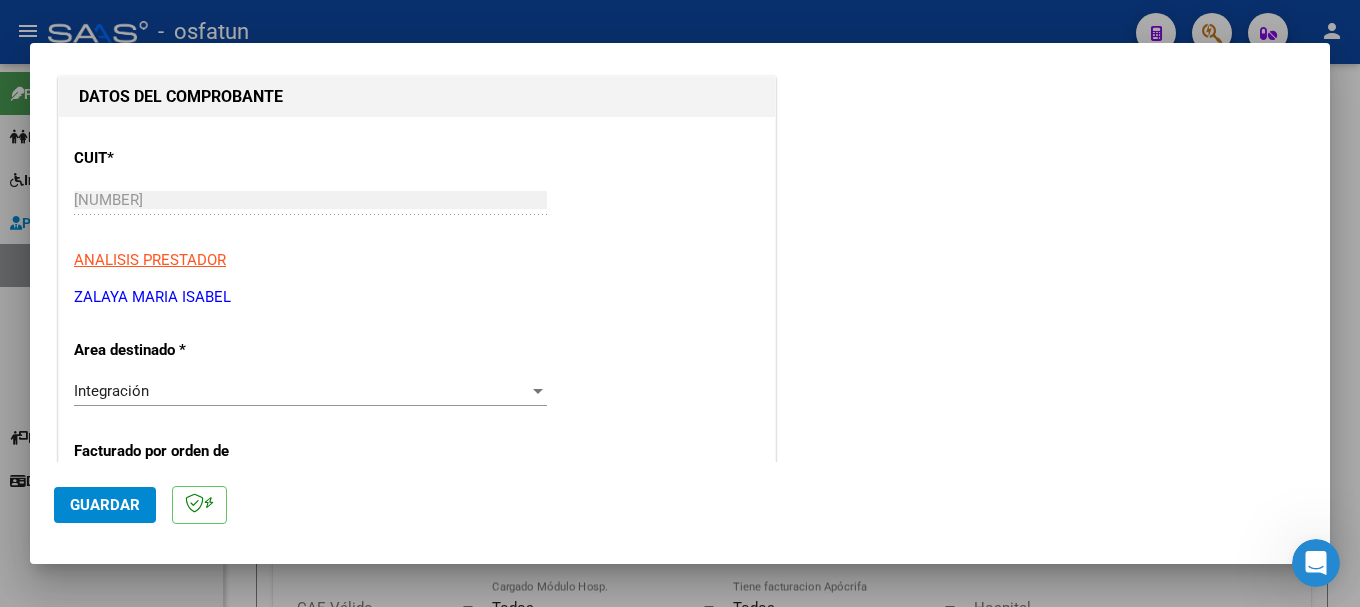 type on "202507" 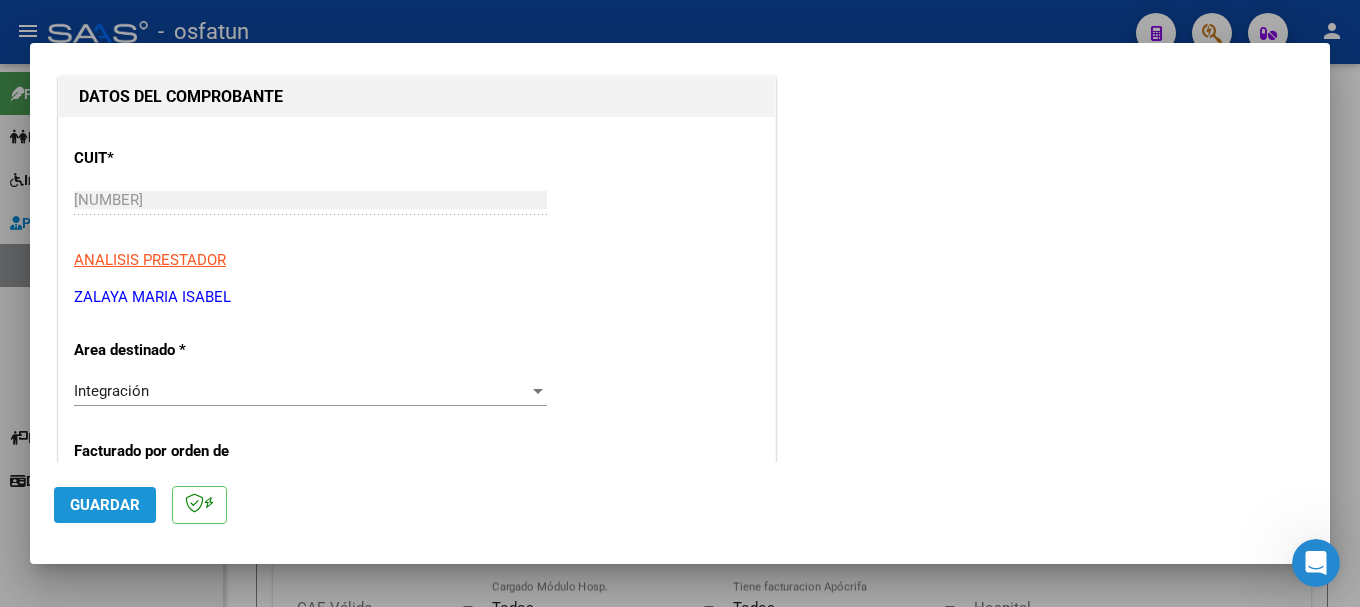 click on "Guardar" 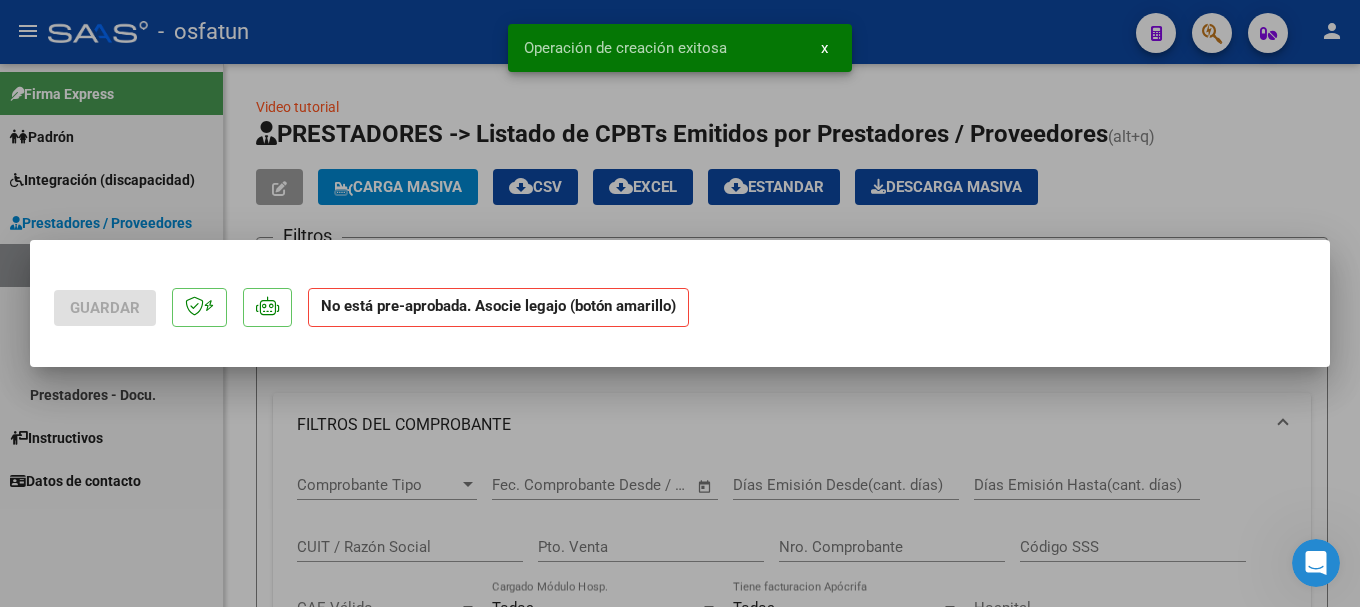 scroll, scrollTop: 0, scrollLeft: 0, axis: both 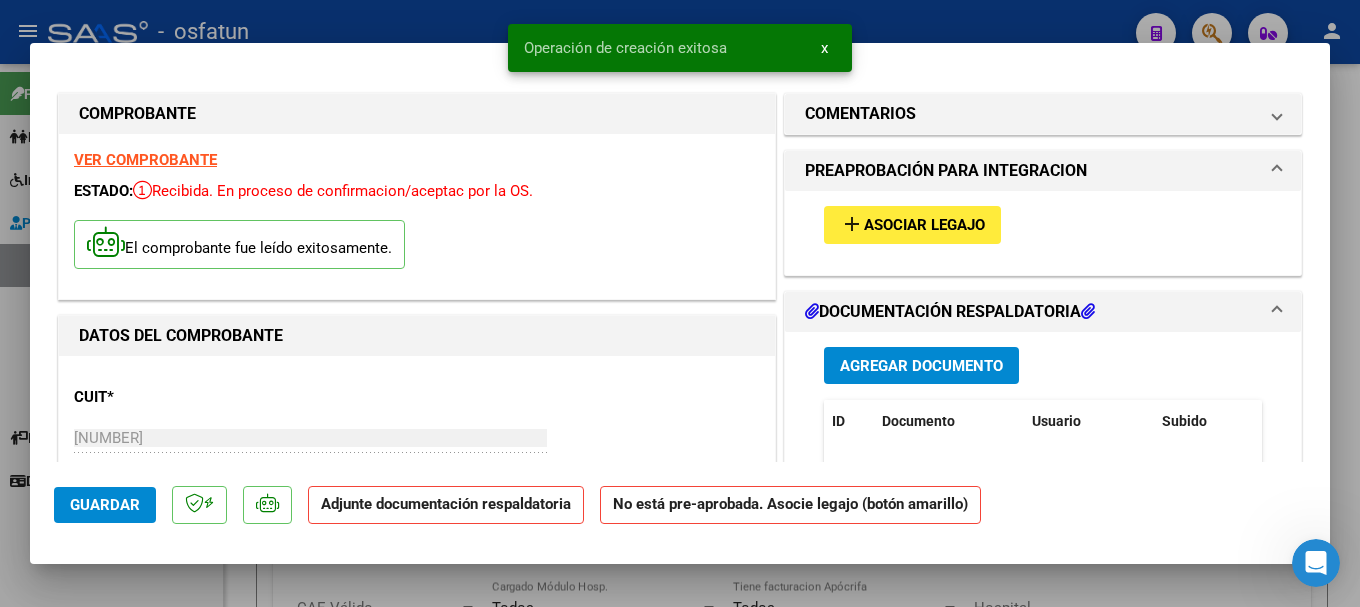 click on "Asociar Legajo" at bounding box center [924, 226] 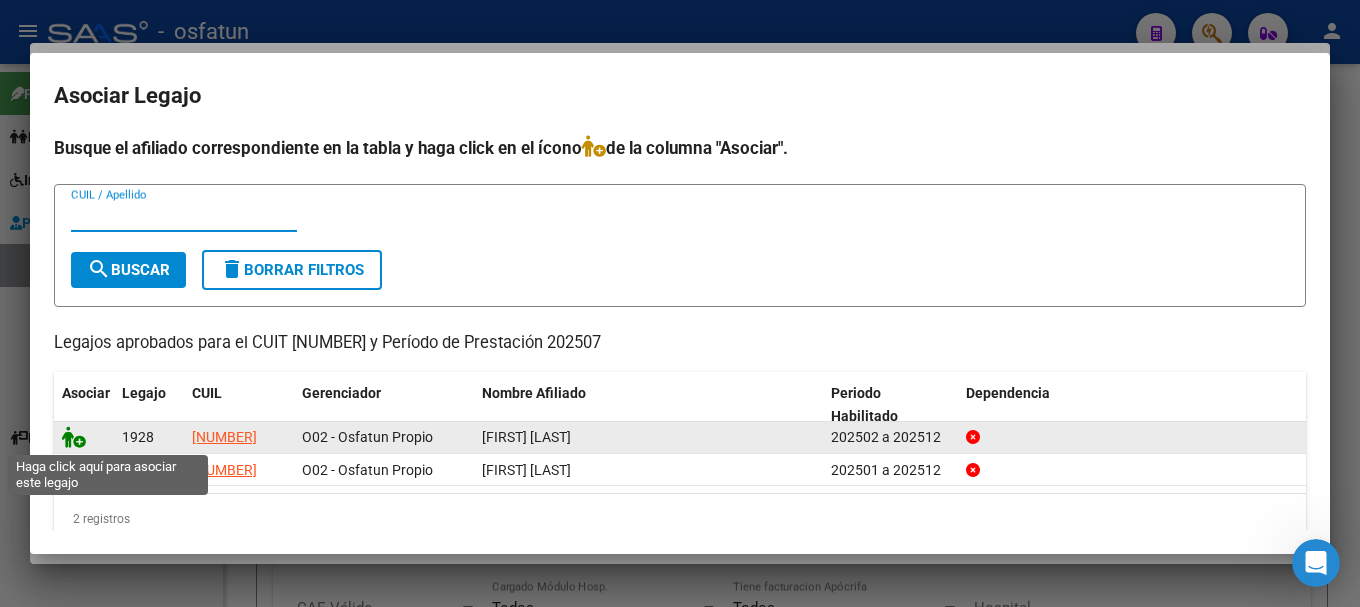 click 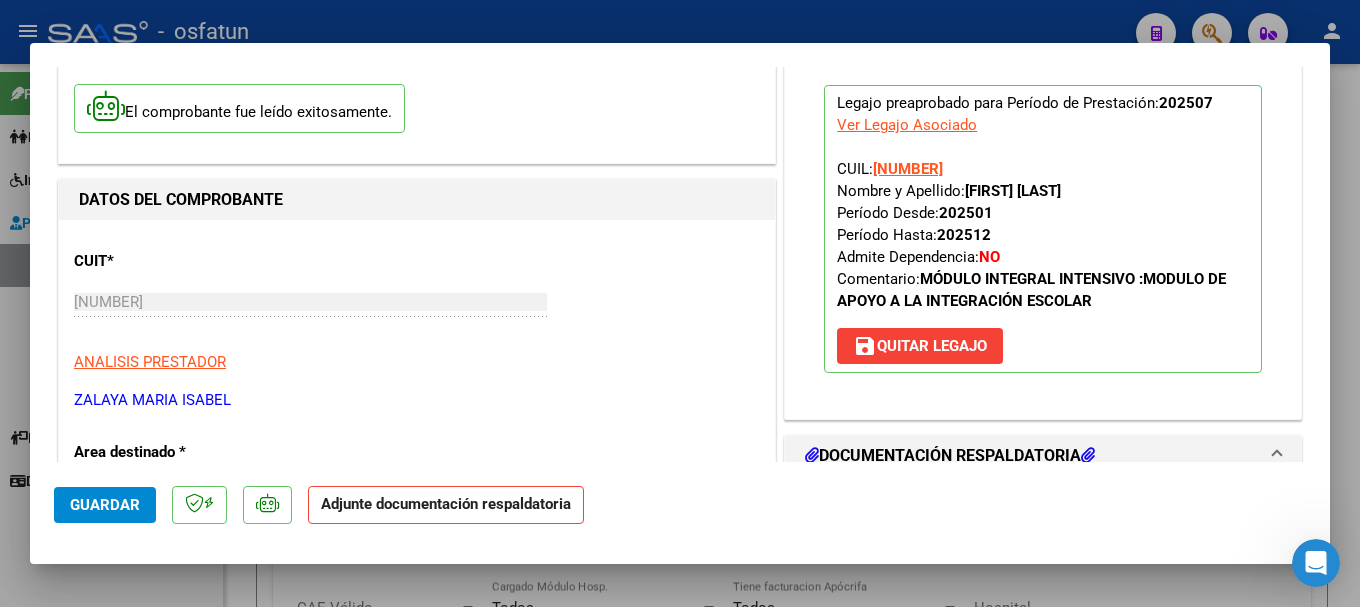 scroll, scrollTop: 200, scrollLeft: 0, axis: vertical 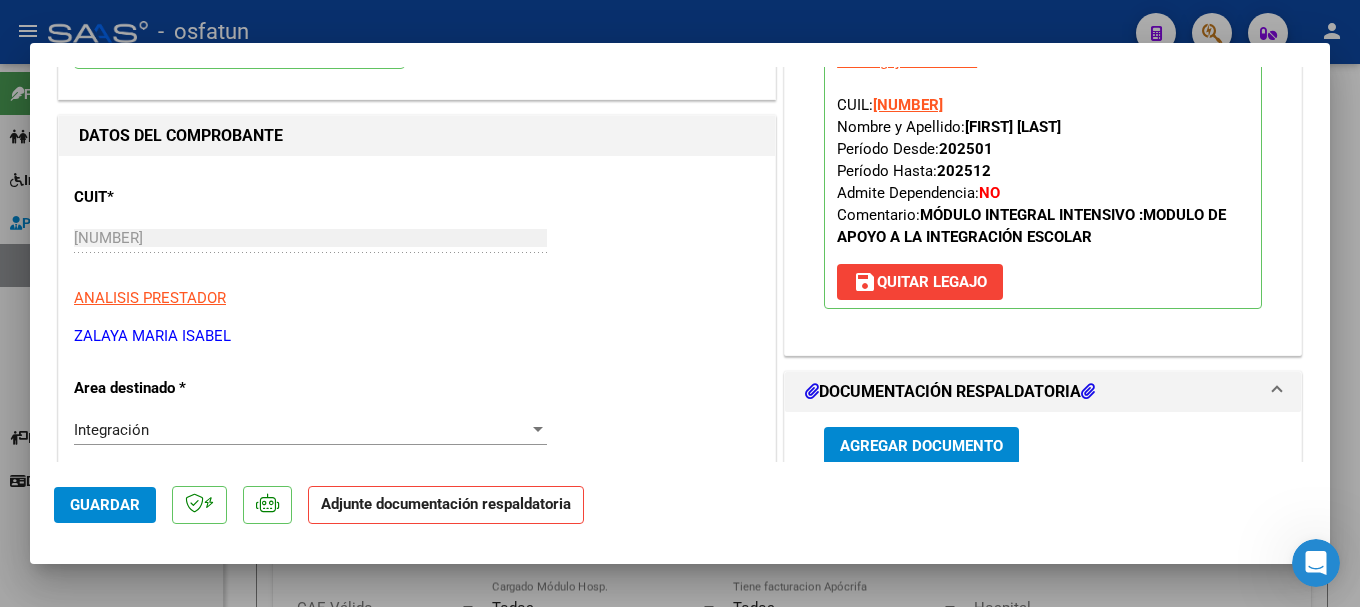 click on "Agregar Documento" at bounding box center [921, 447] 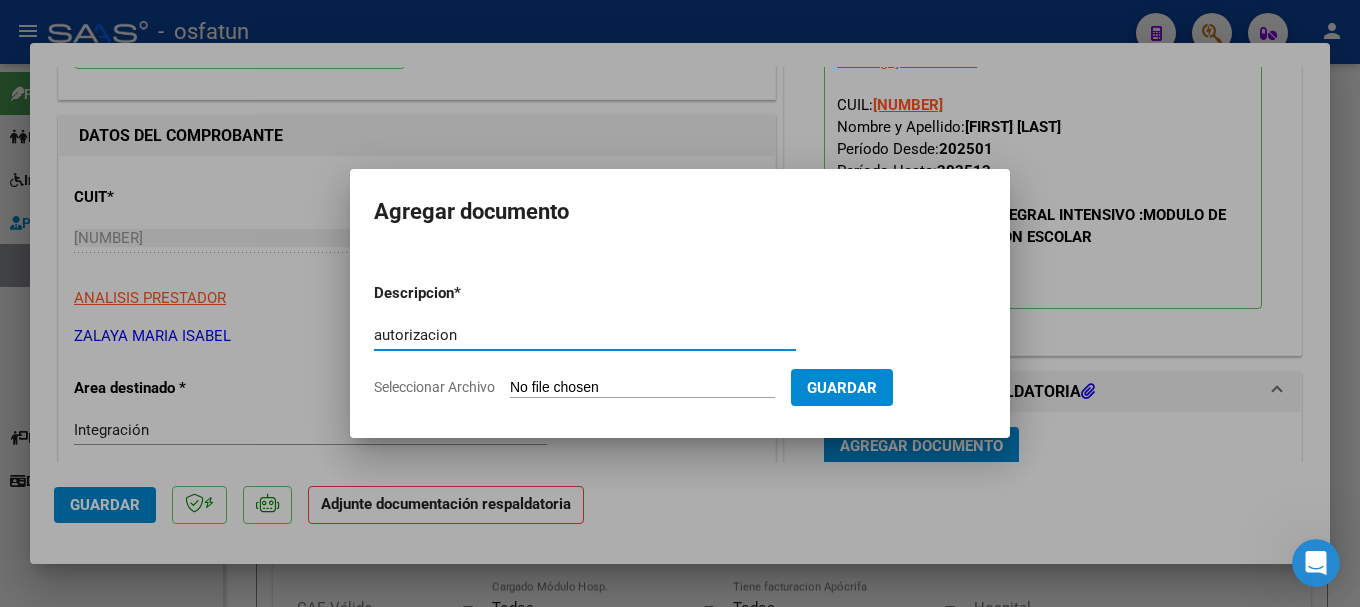 type on "autorizacion" 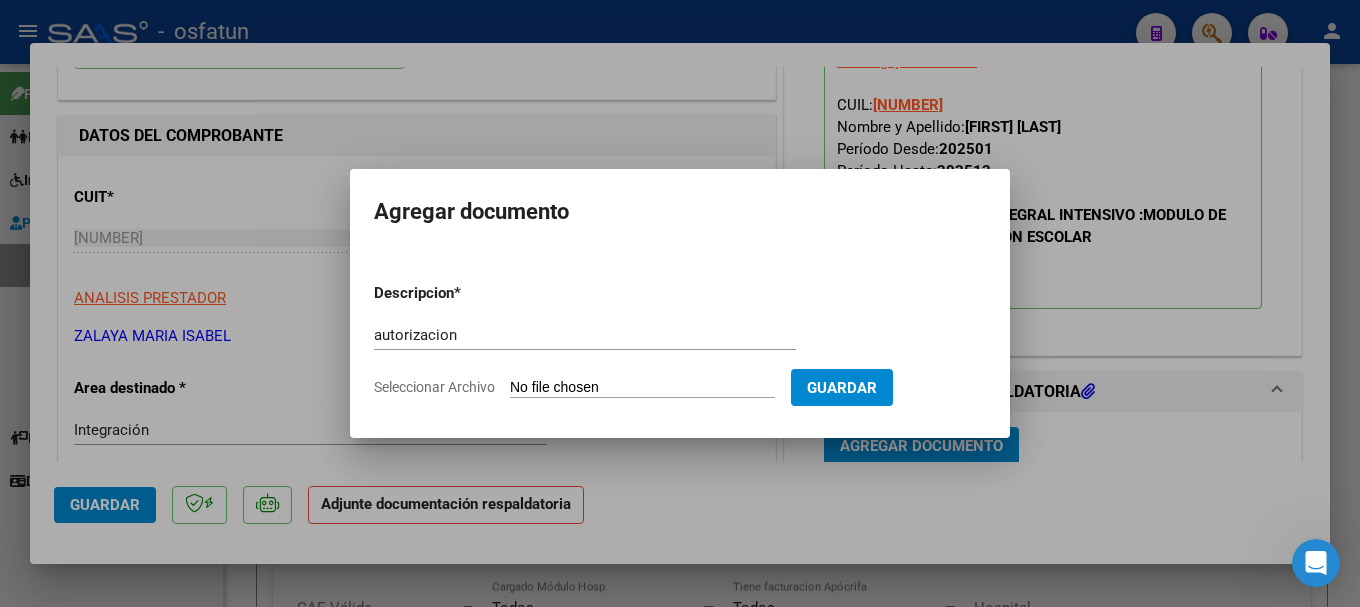 click on "Seleccionar Archivo" at bounding box center [642, 388] 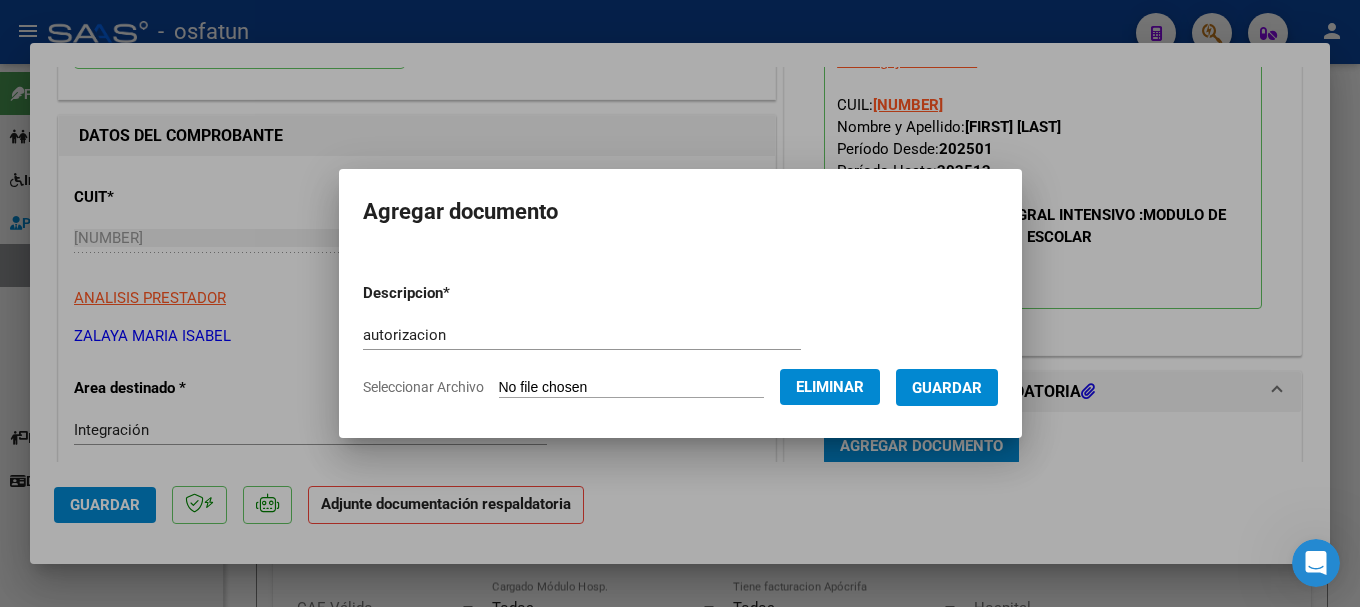 click on "Guardar" at bounding box center [947, 388] 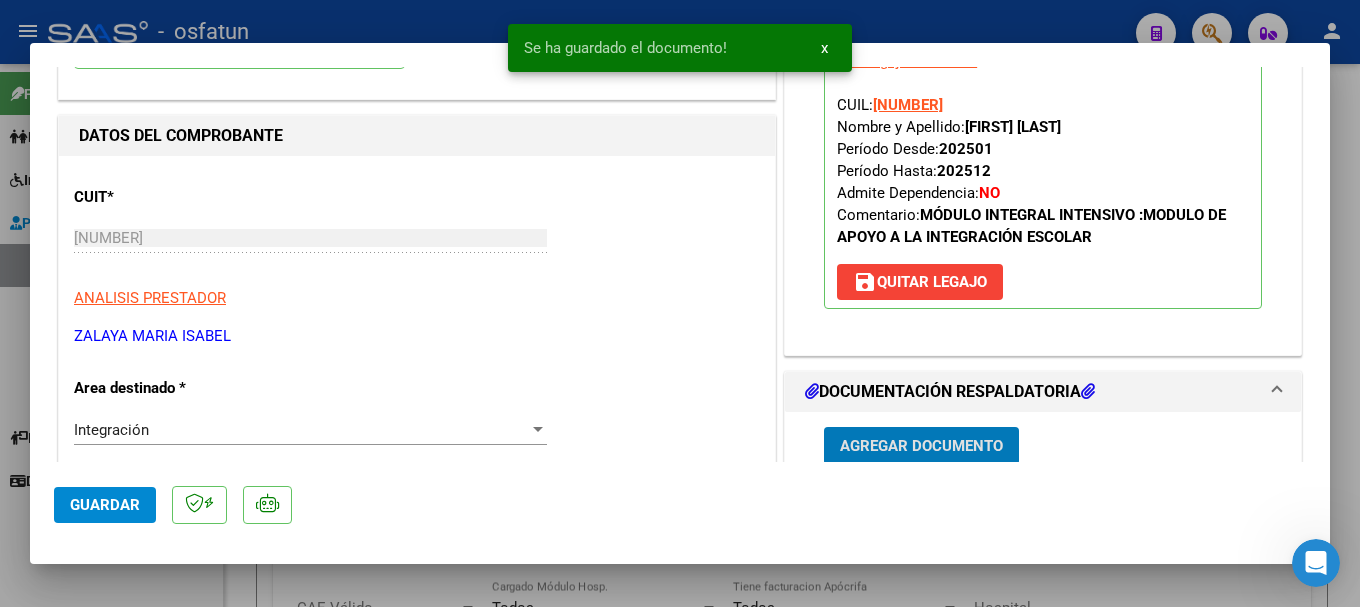 scroll, scrollTop: 203, scrollLeft: 0, axis: vertical 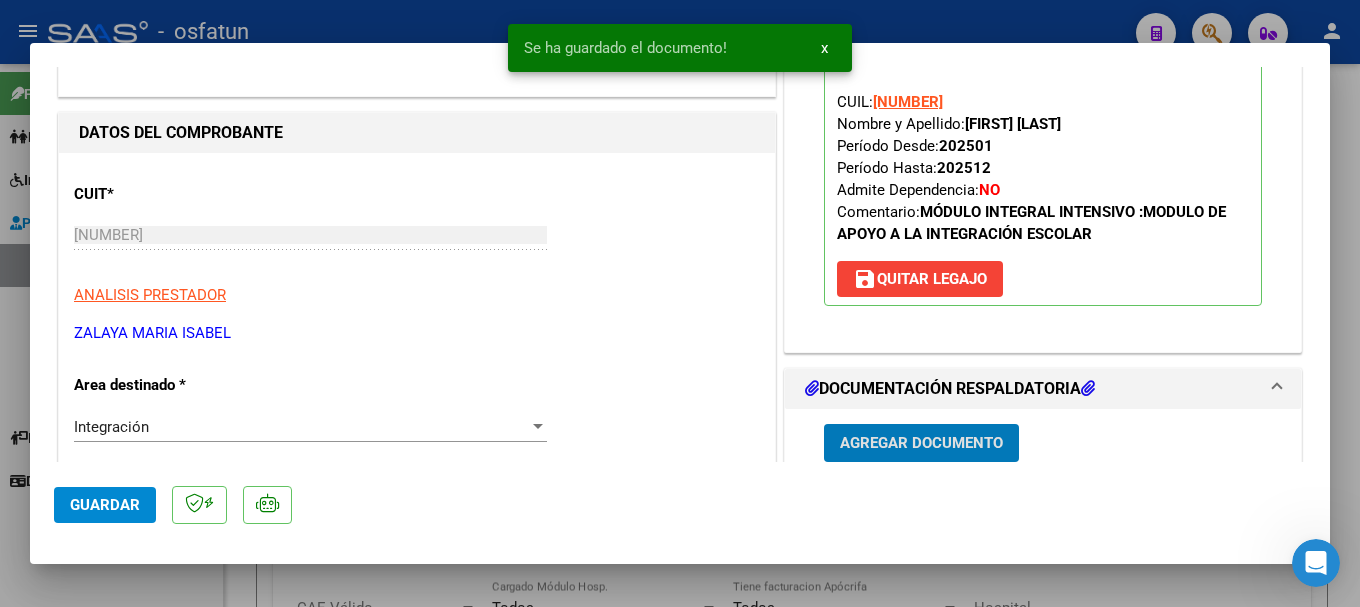 click on "Agregar Documento" at bounding box center (921, 442) 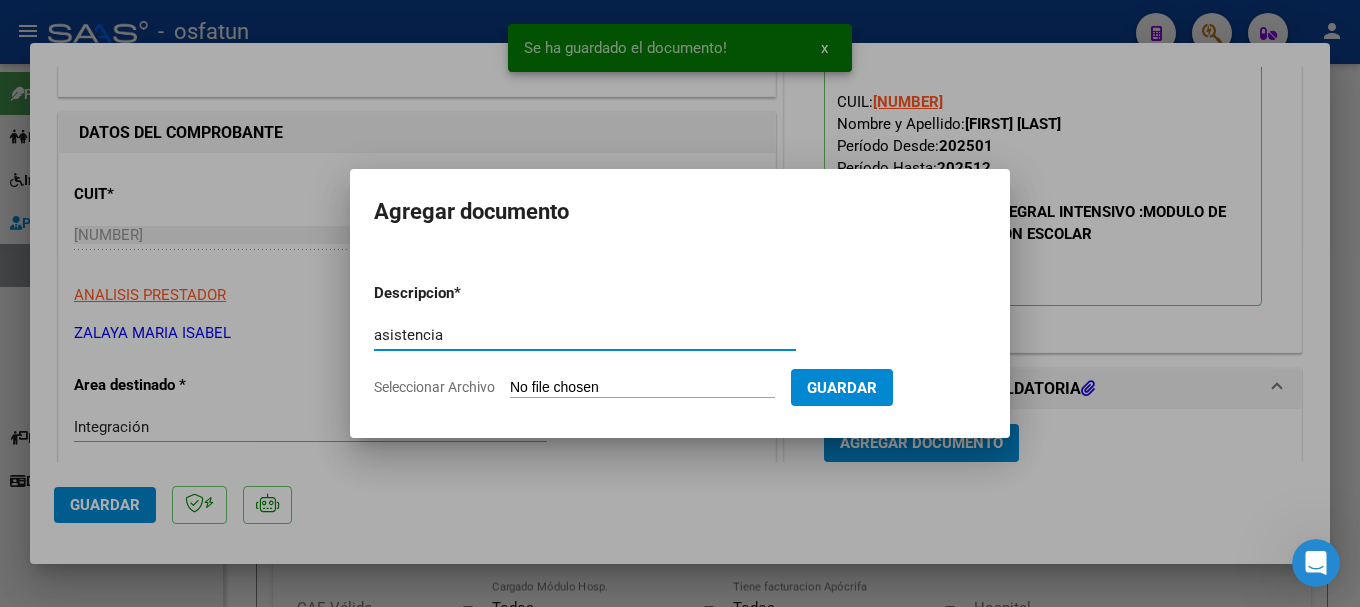 type on "asistencia" 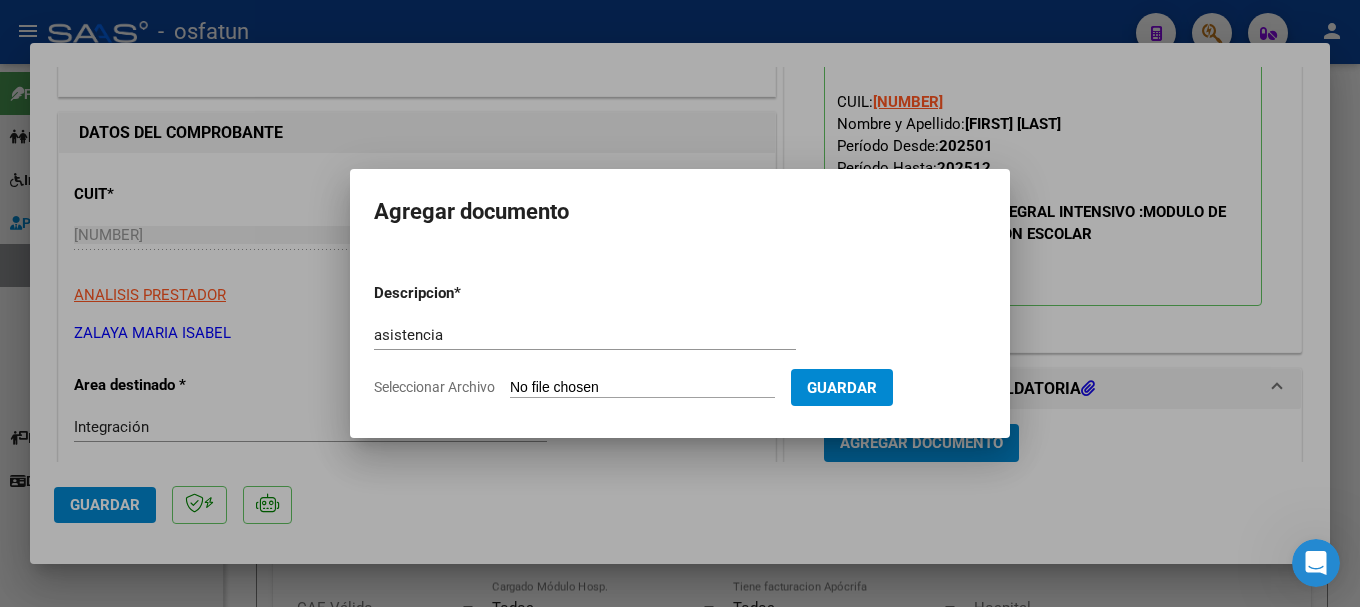 type on "C:\fakepath\OSFATUN MAEI [FIRST] [LAST].pdf" 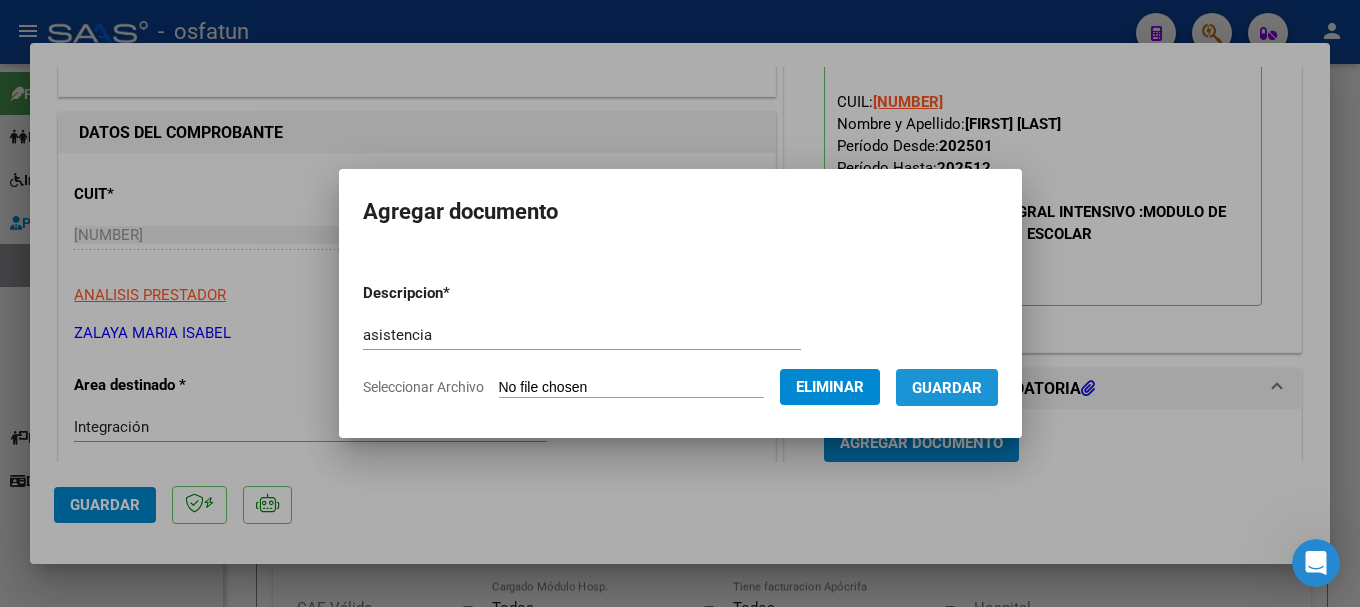 click on "Guardar" at bounding box center [947, 388] 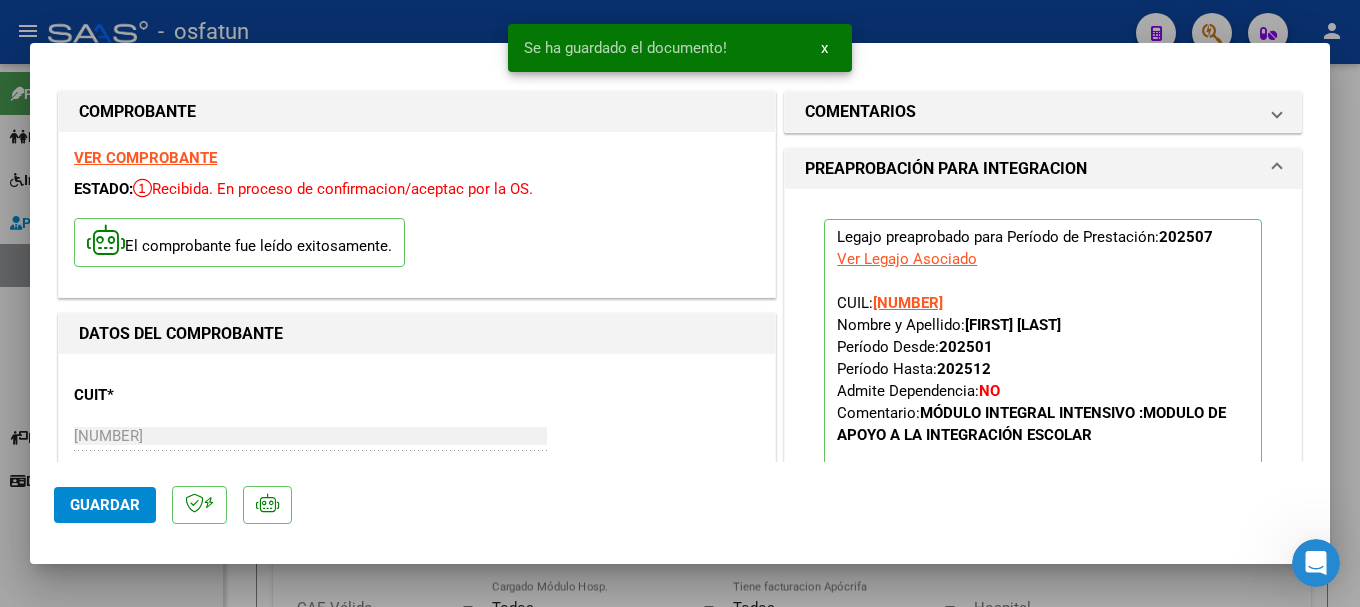 scroll, scrollTop: 0, scrollLeft: 0, axis: both 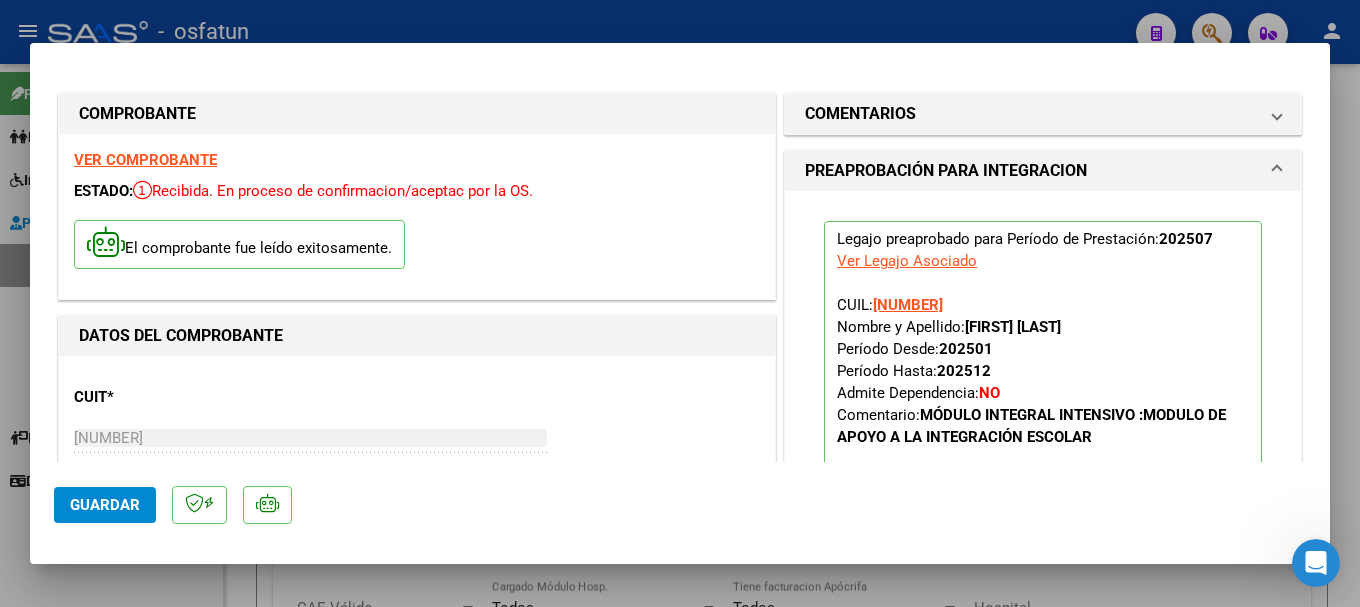 click on "Guardar" 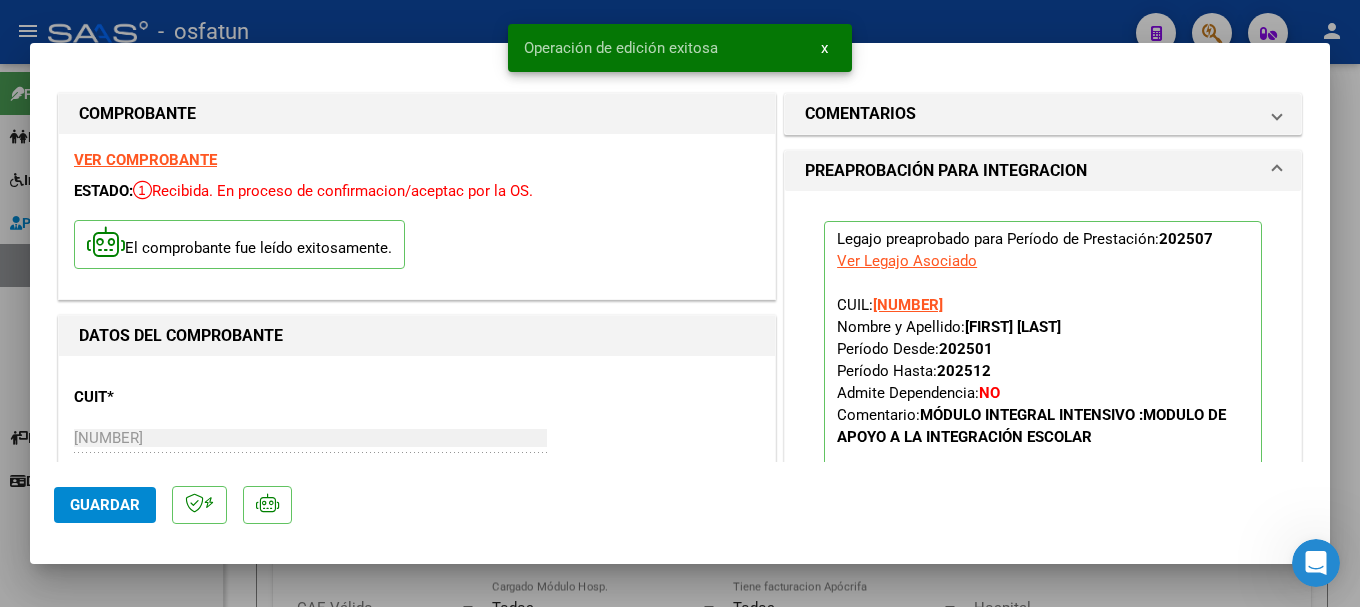 click on "Guardar" 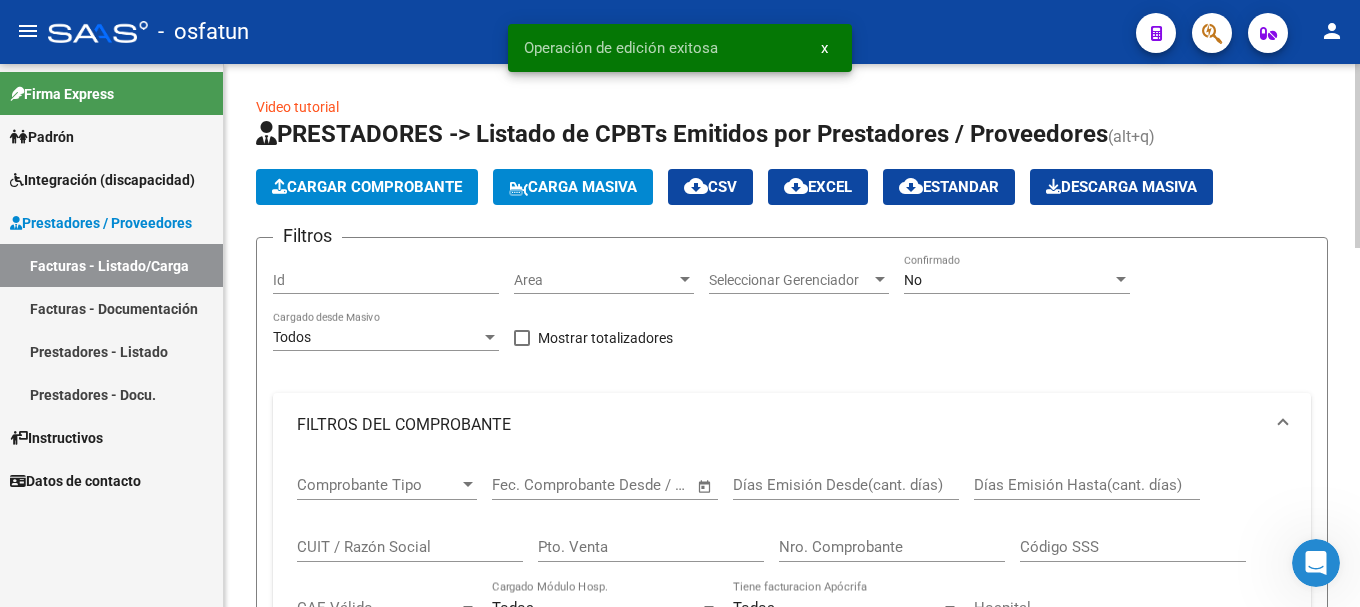 scroll, scrollTop: 26, scrollLeft: 0, axis: vertical 